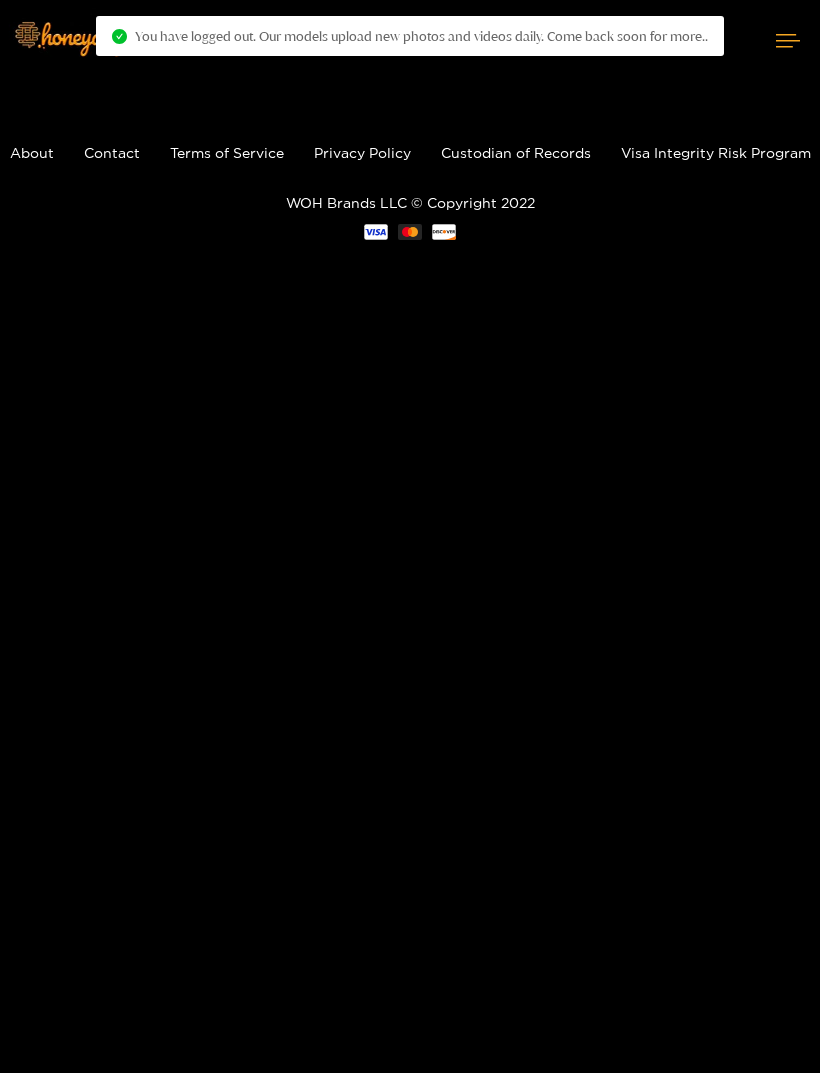 scroll, scrollTop: 0, scrollLeft: 0, axis: both 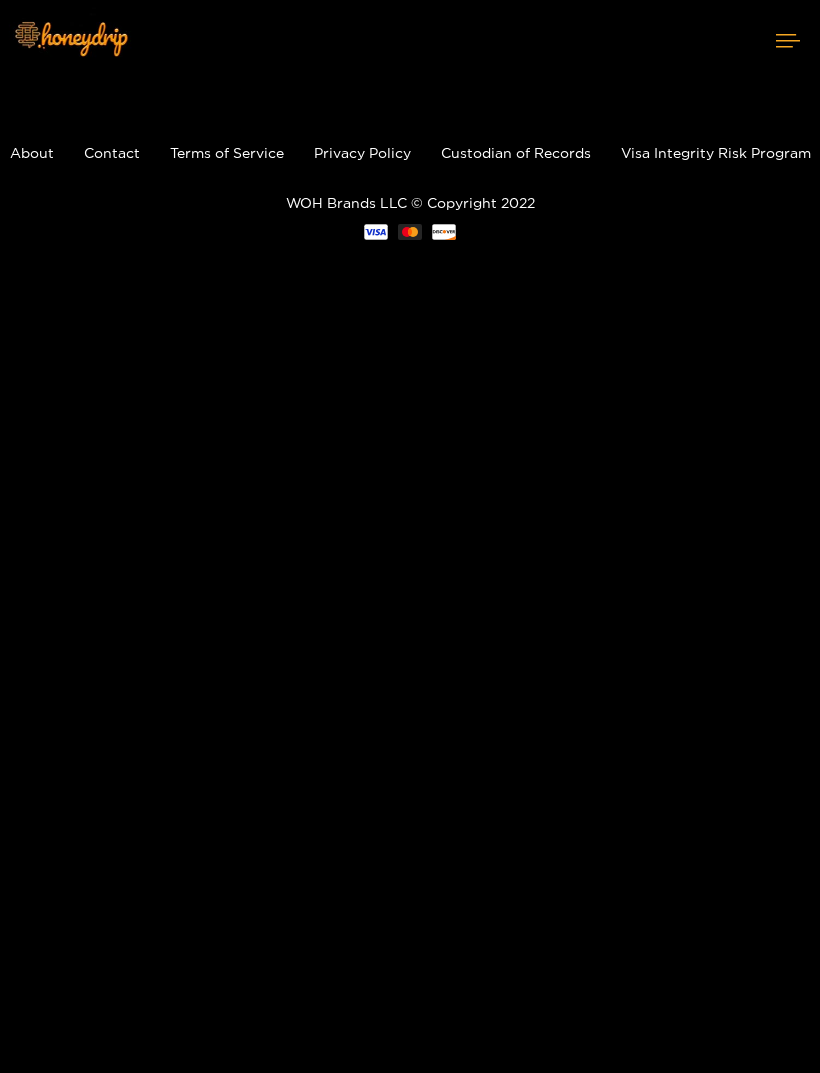 click at bounding box center (788, 40) 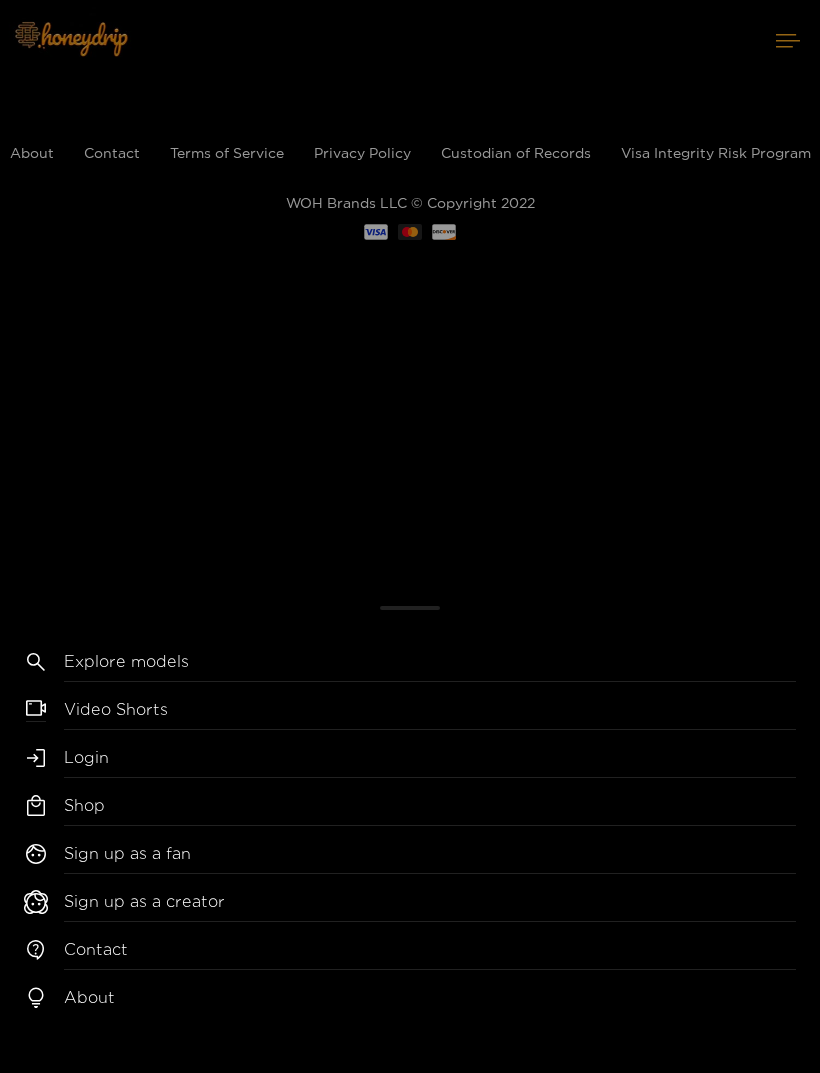 click on "Login" at bounding box center [430, 762] 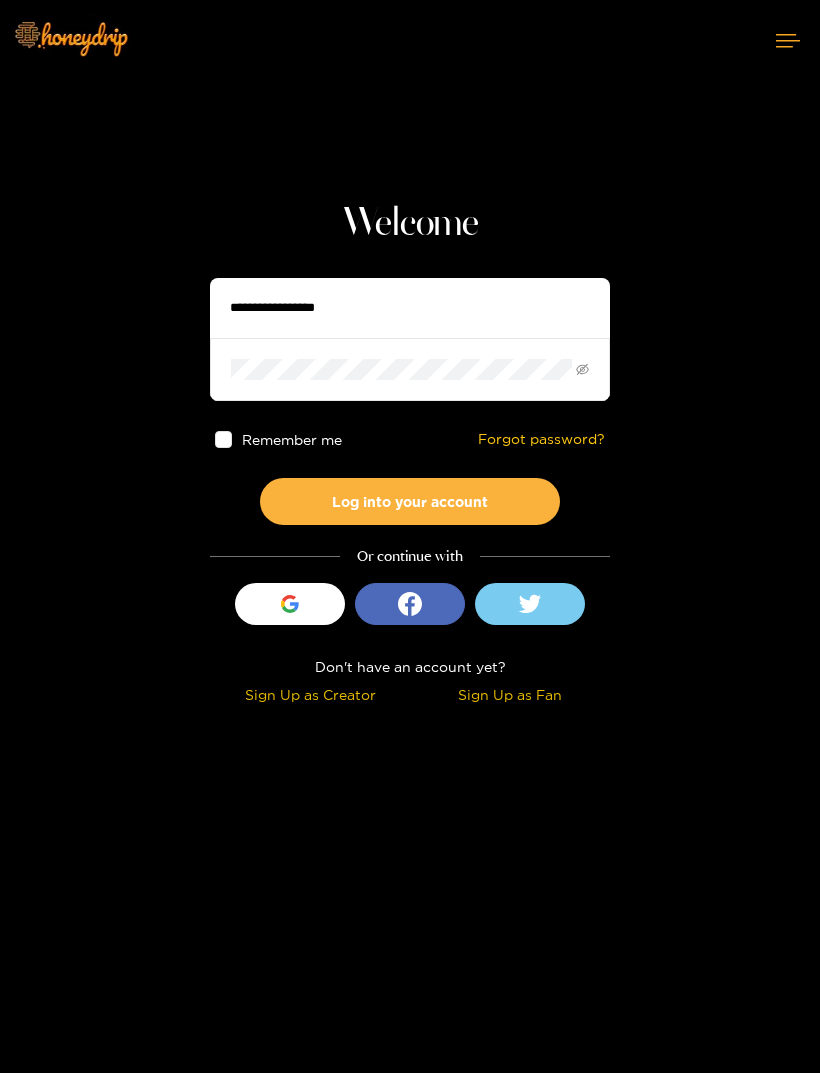 click at bounding box center (410, 308) 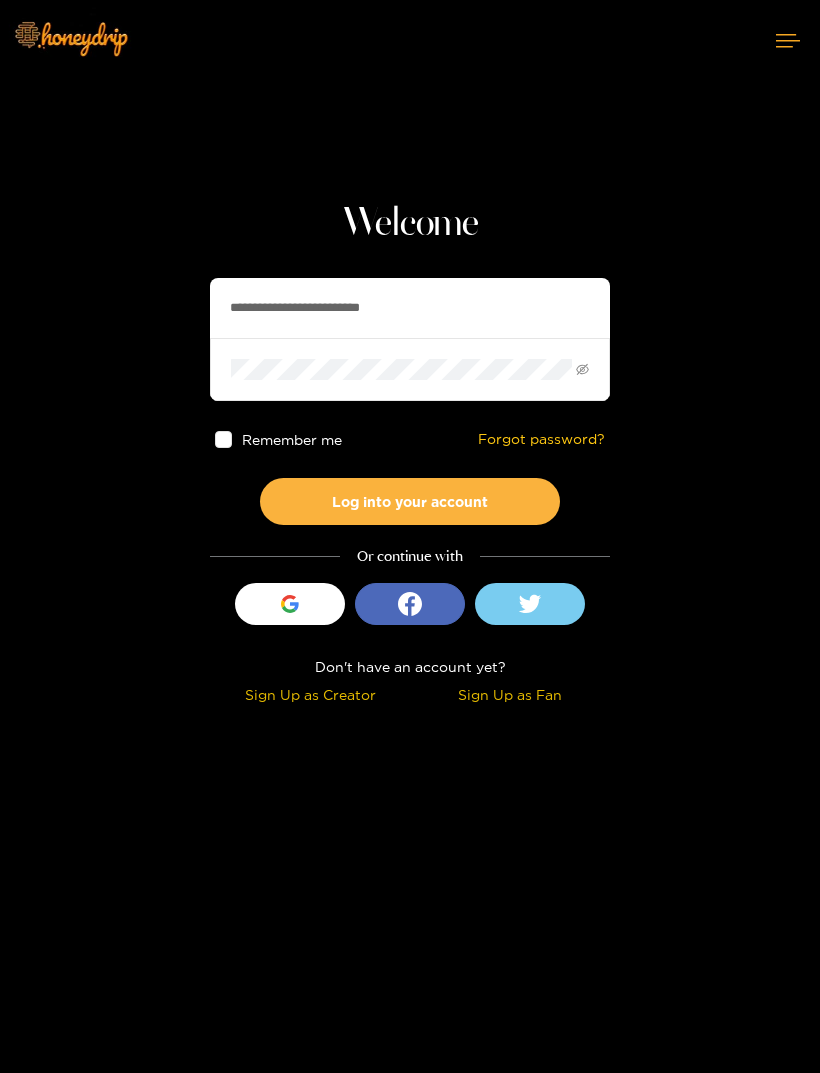 click on "Log into your account" at bounding box center [410, 501] 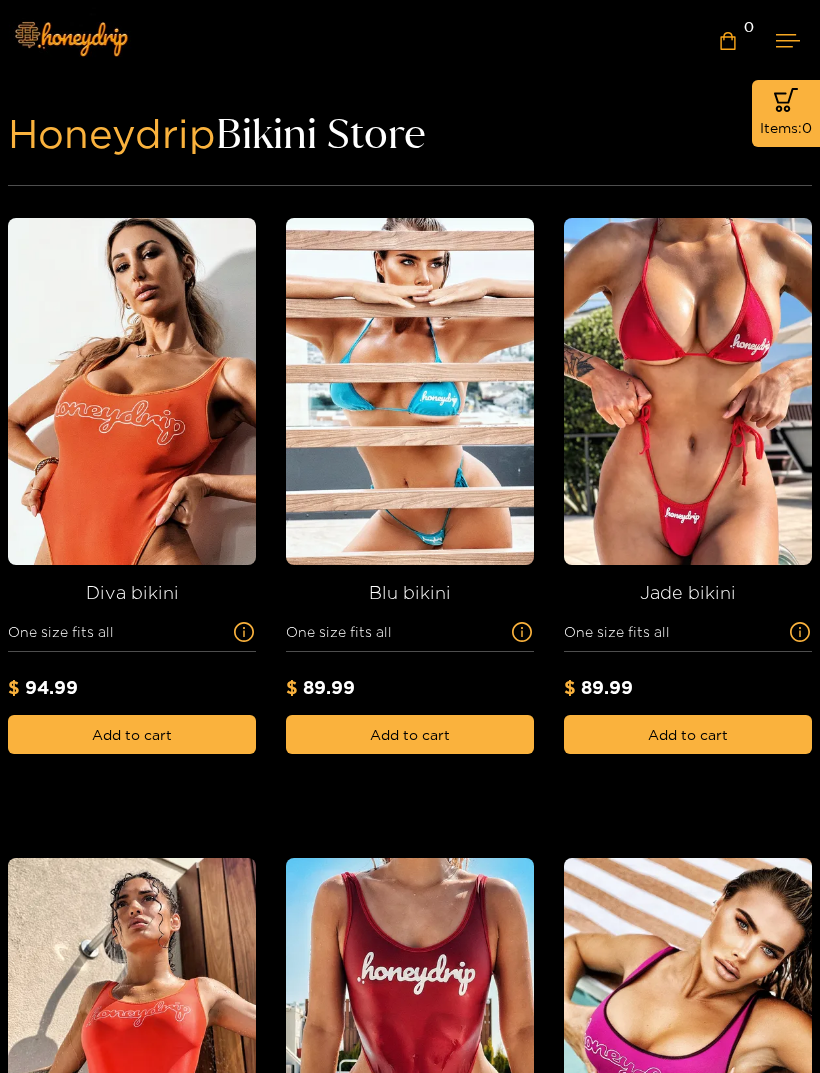 click 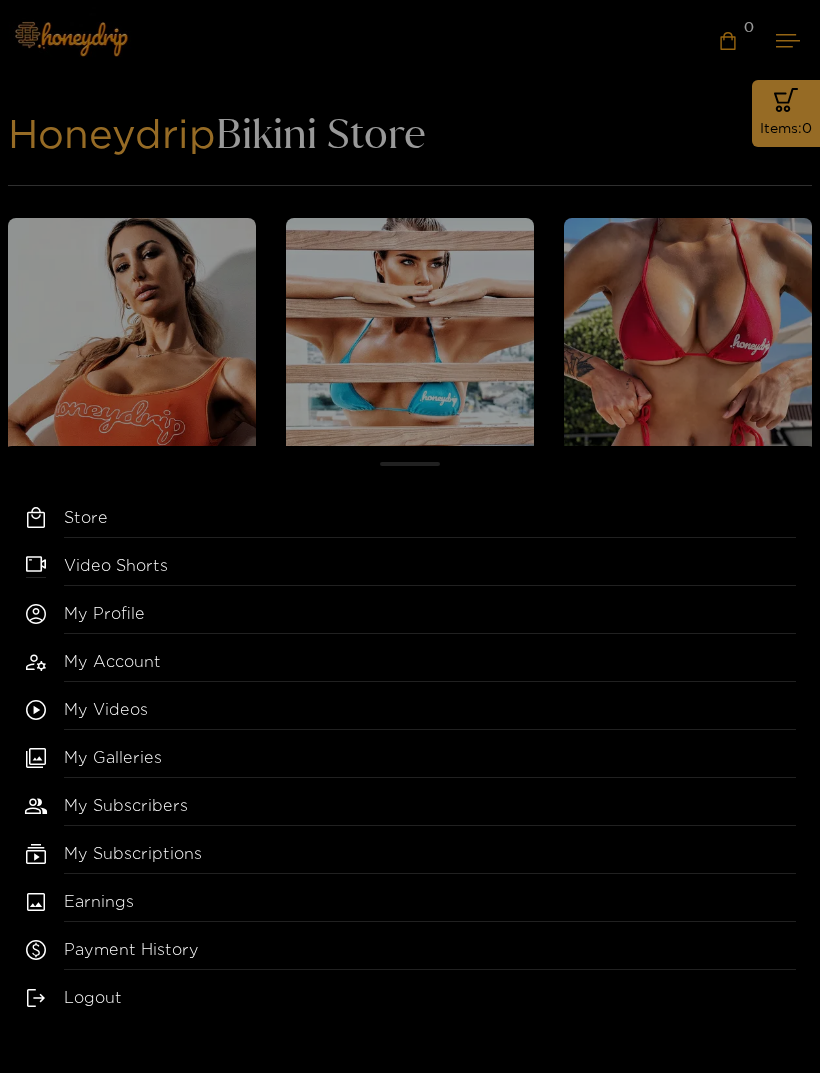 click on "My Profile" at bounding box center (430, 618) 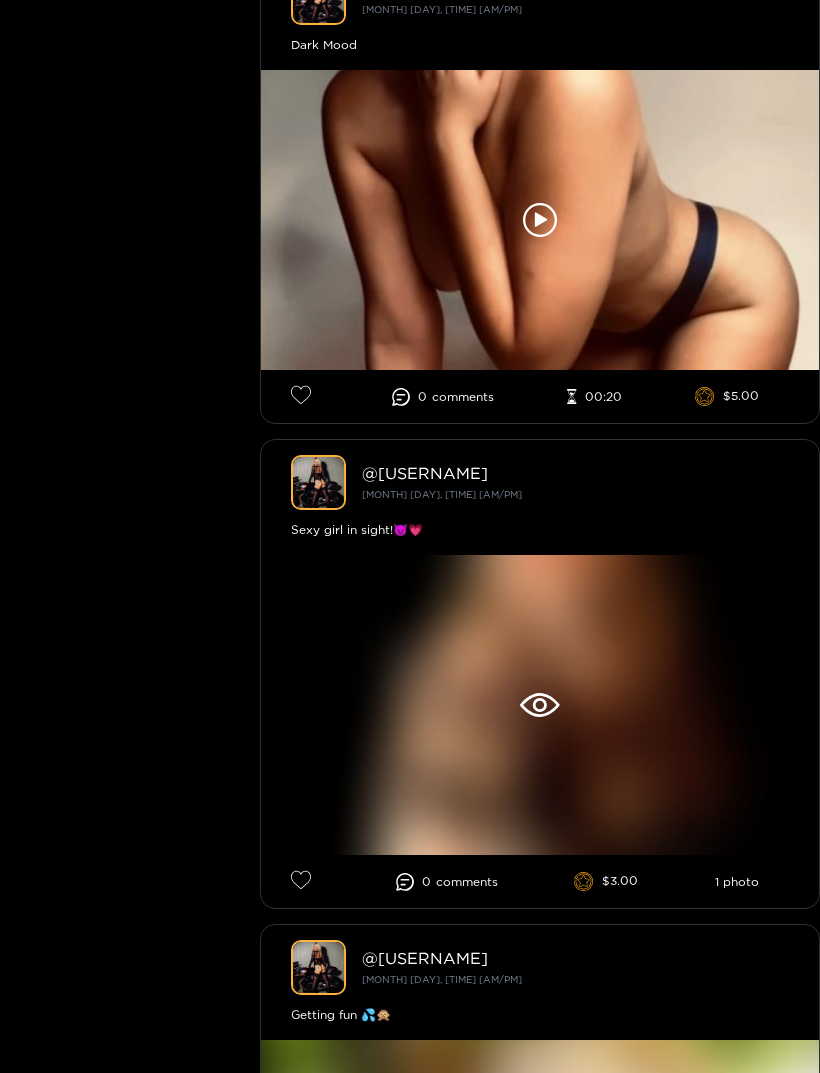 scroll, scrollTop: 1142, scrollLeft: 0, axis: vertical 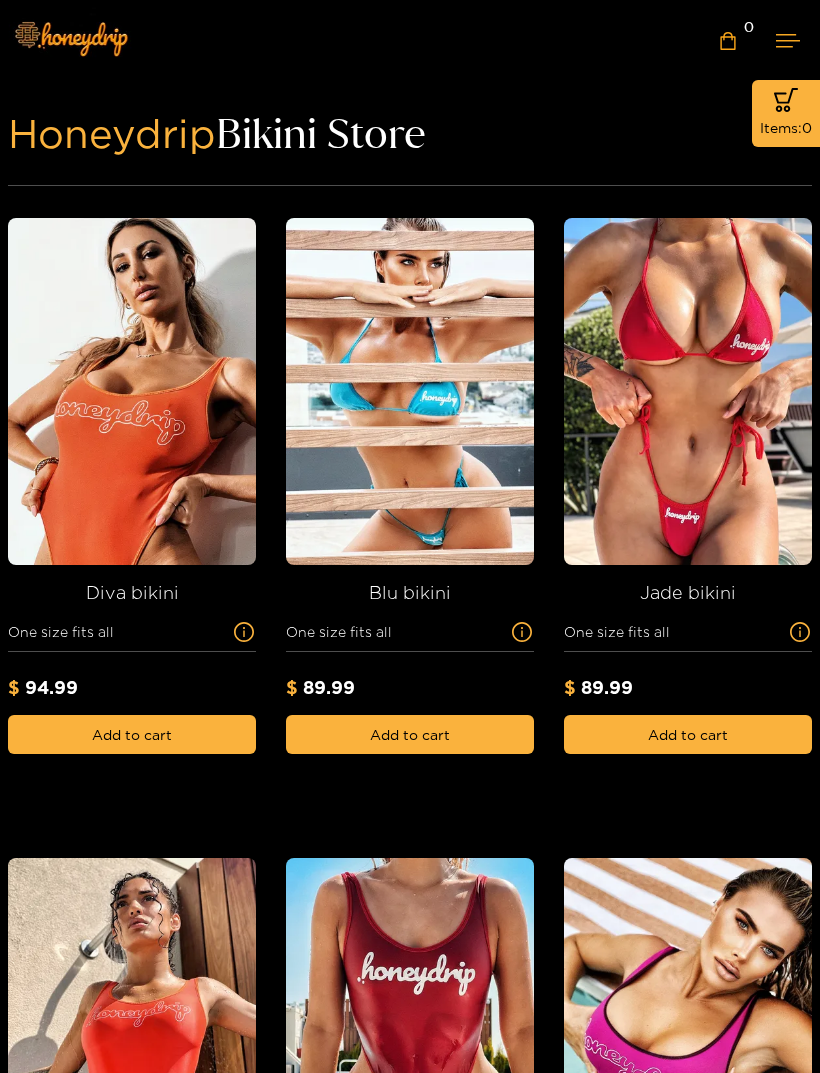 click 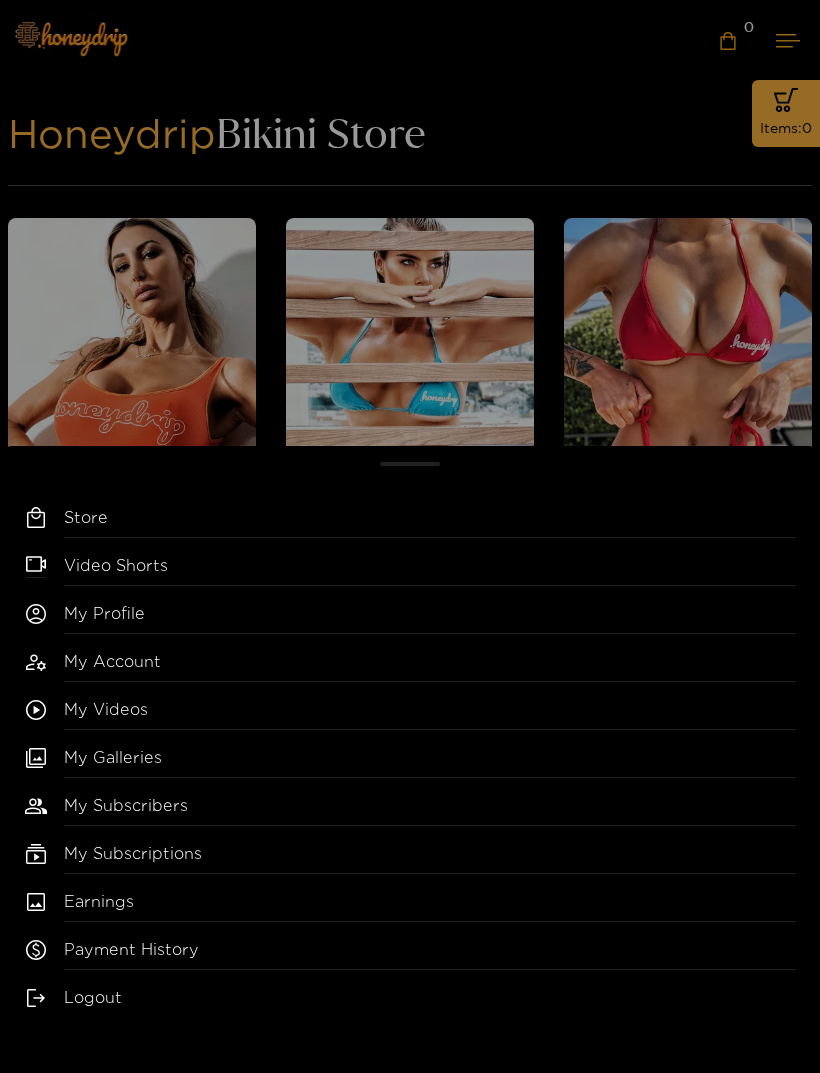 click on "My Profile" at bounding box center (430, 618) 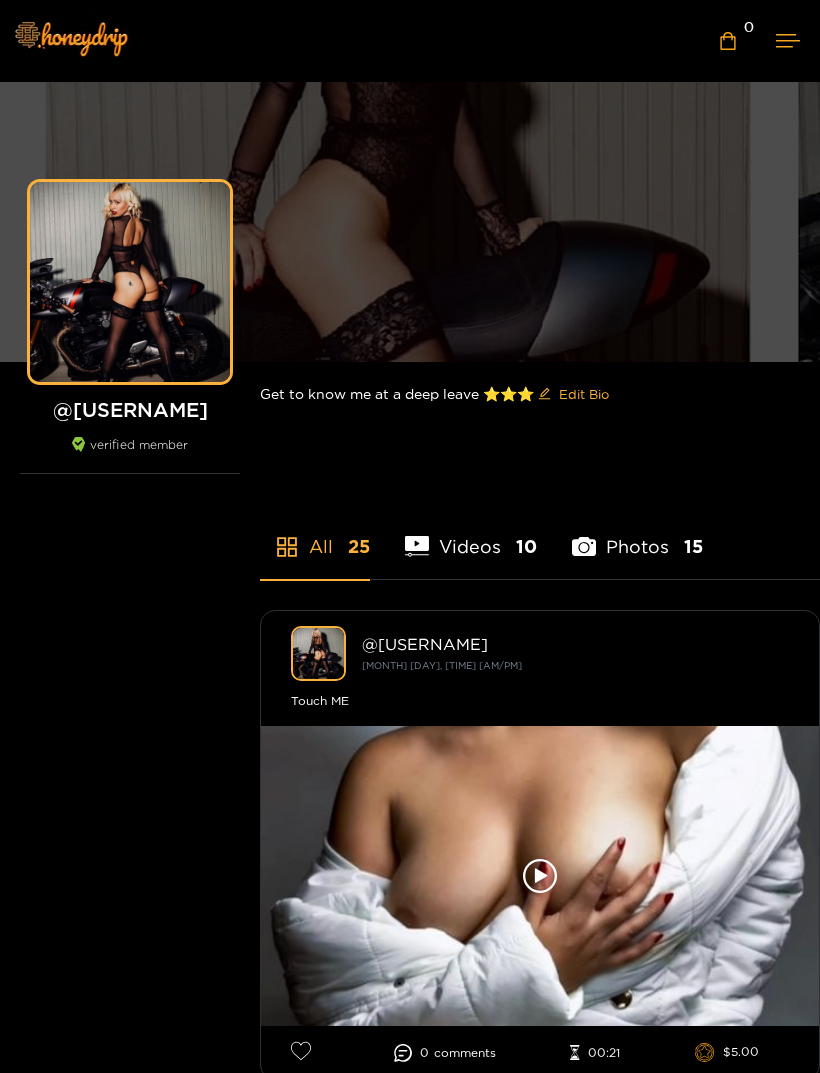click at bounding box center (788, 40) 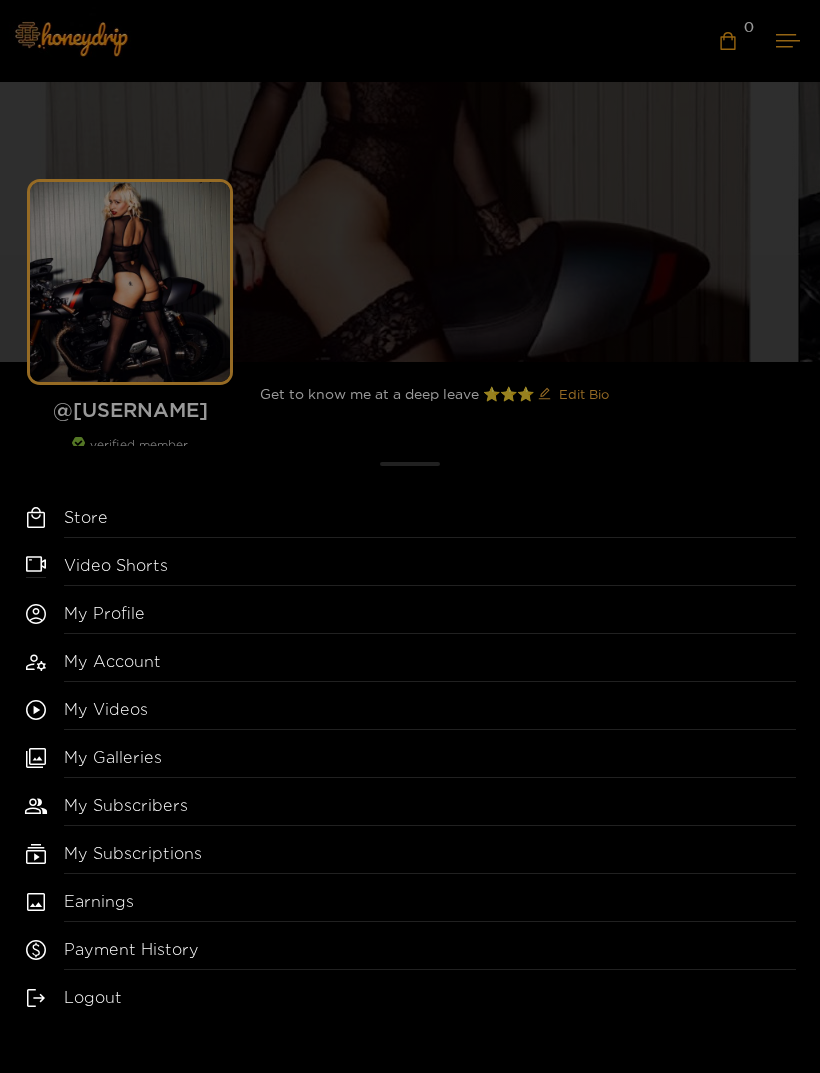 click 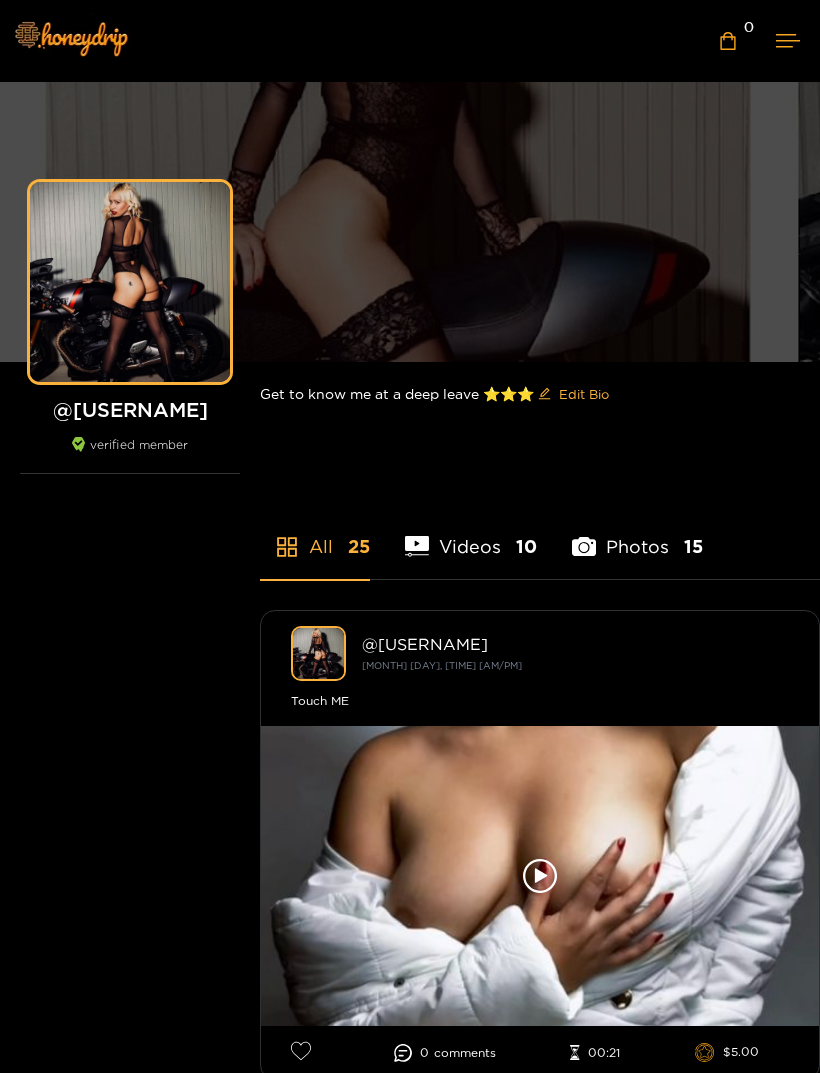 click 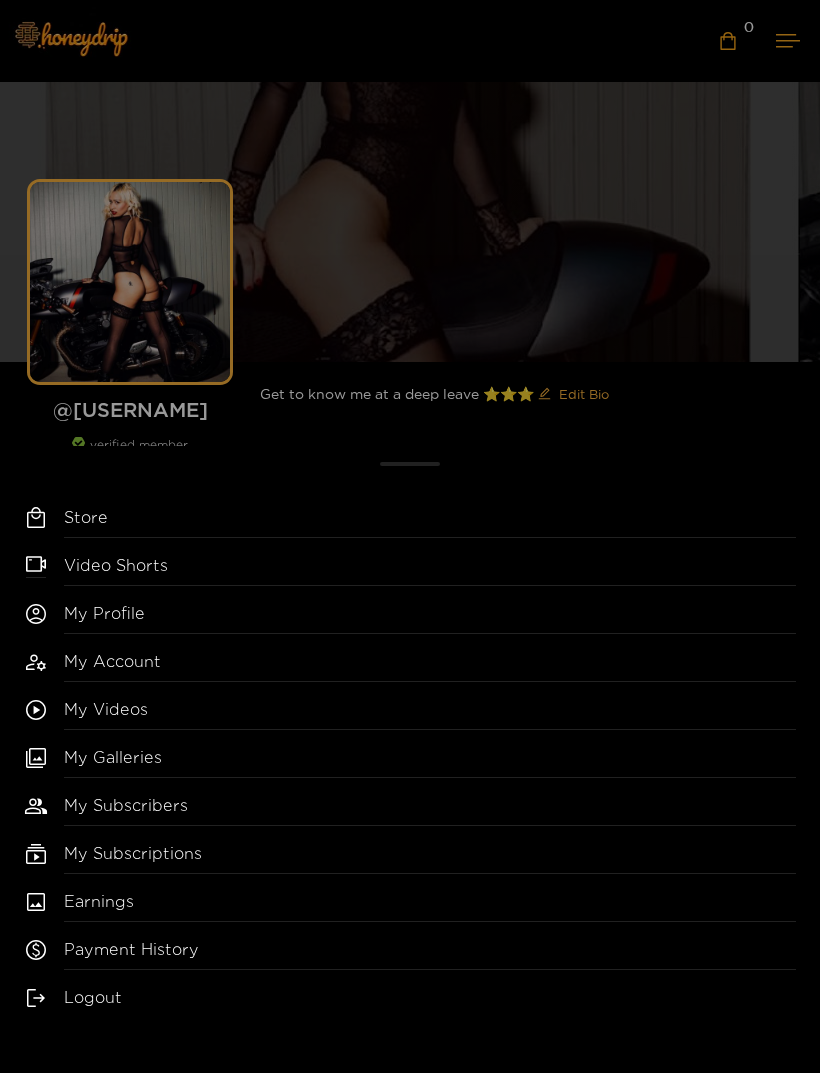 click on "Video Shorts" at bounding box center (430, 570) 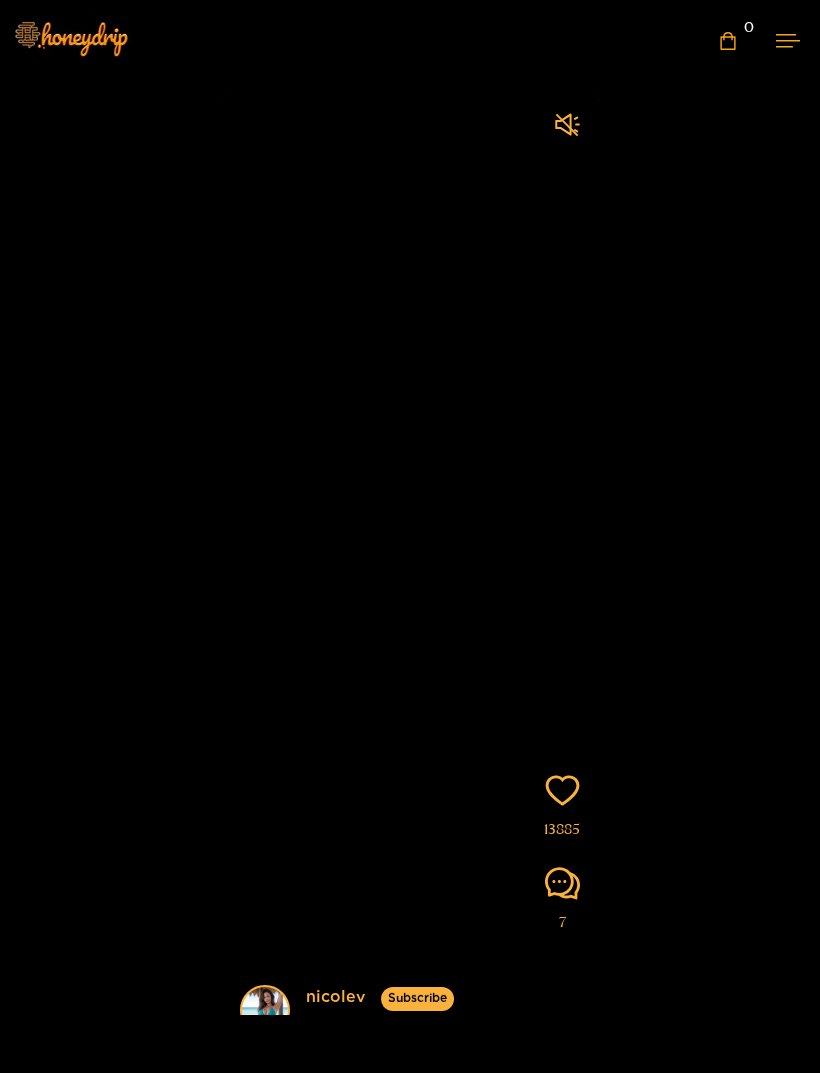 click at bounding box center [788, 40] 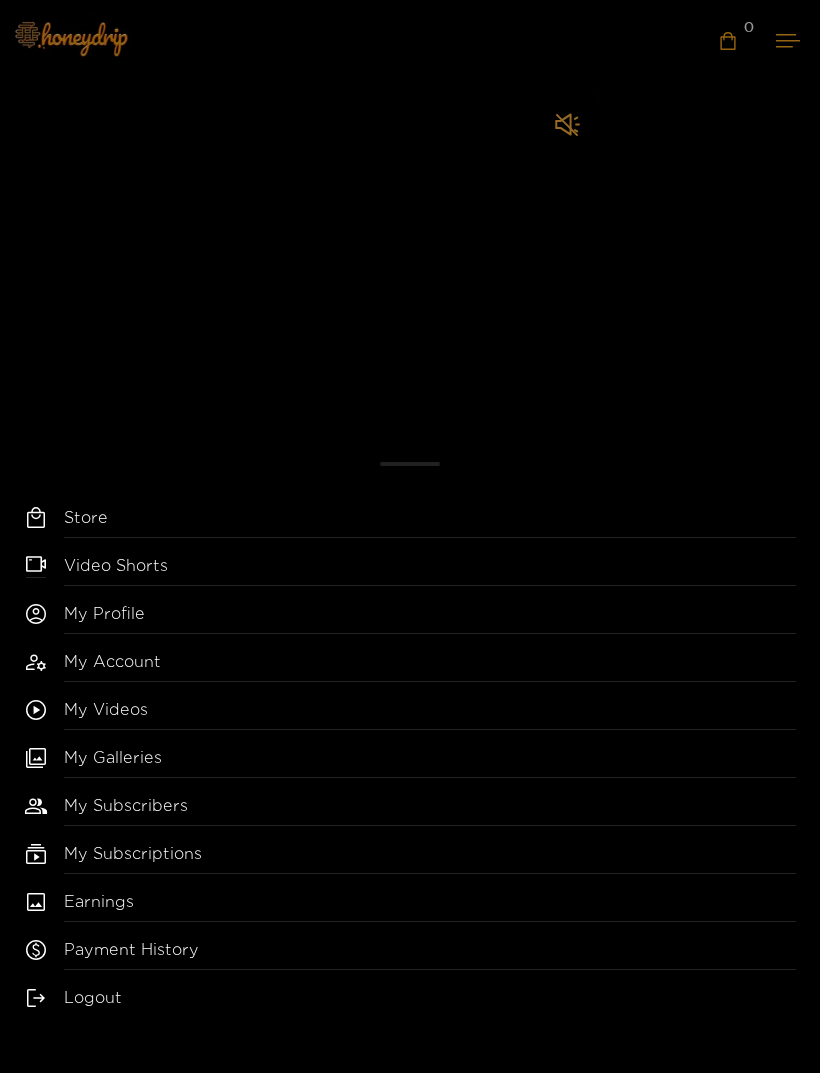 click on "My Galleries" at bounding box center [430, 762] 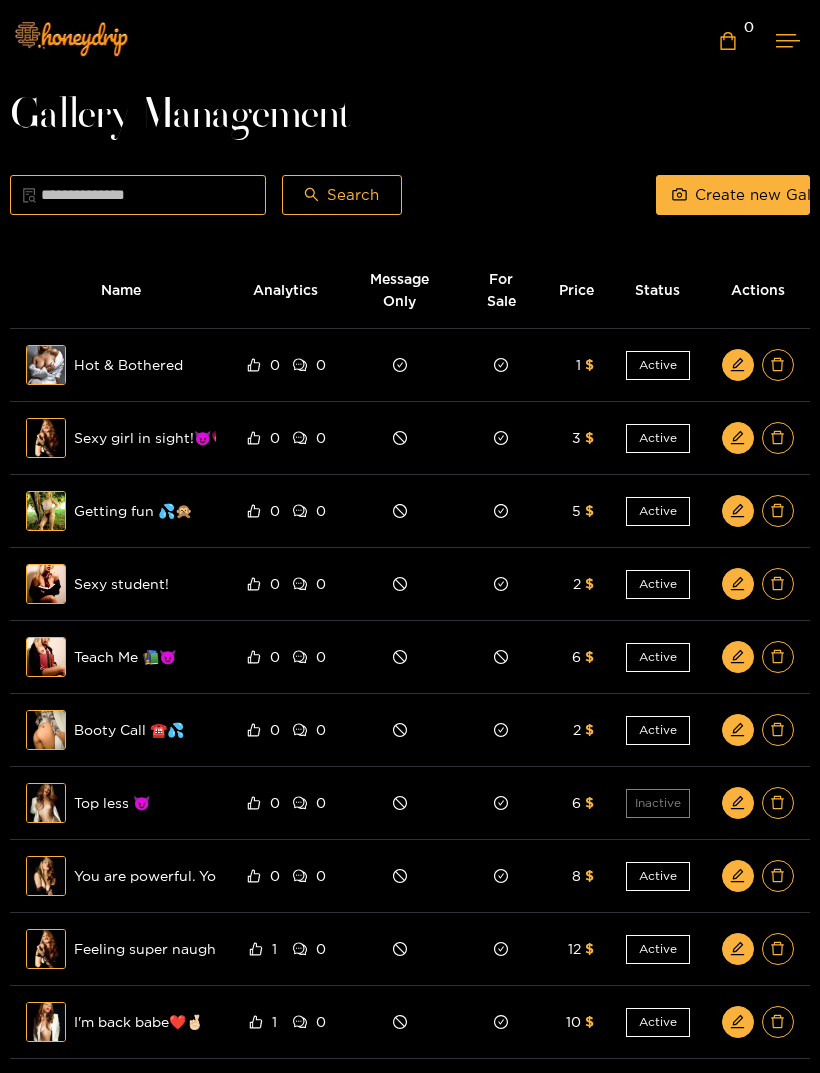 click at bounding box center [788, 40] 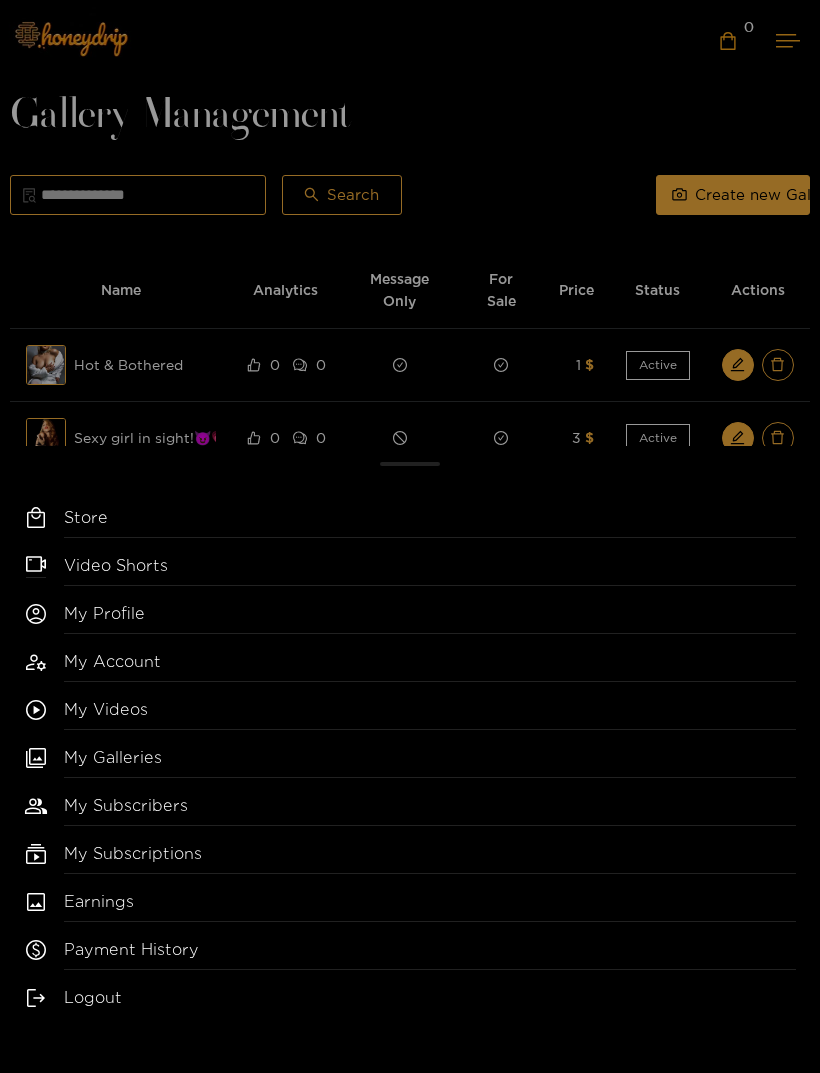 click on "My Videos" at bounding box center [410, 714] 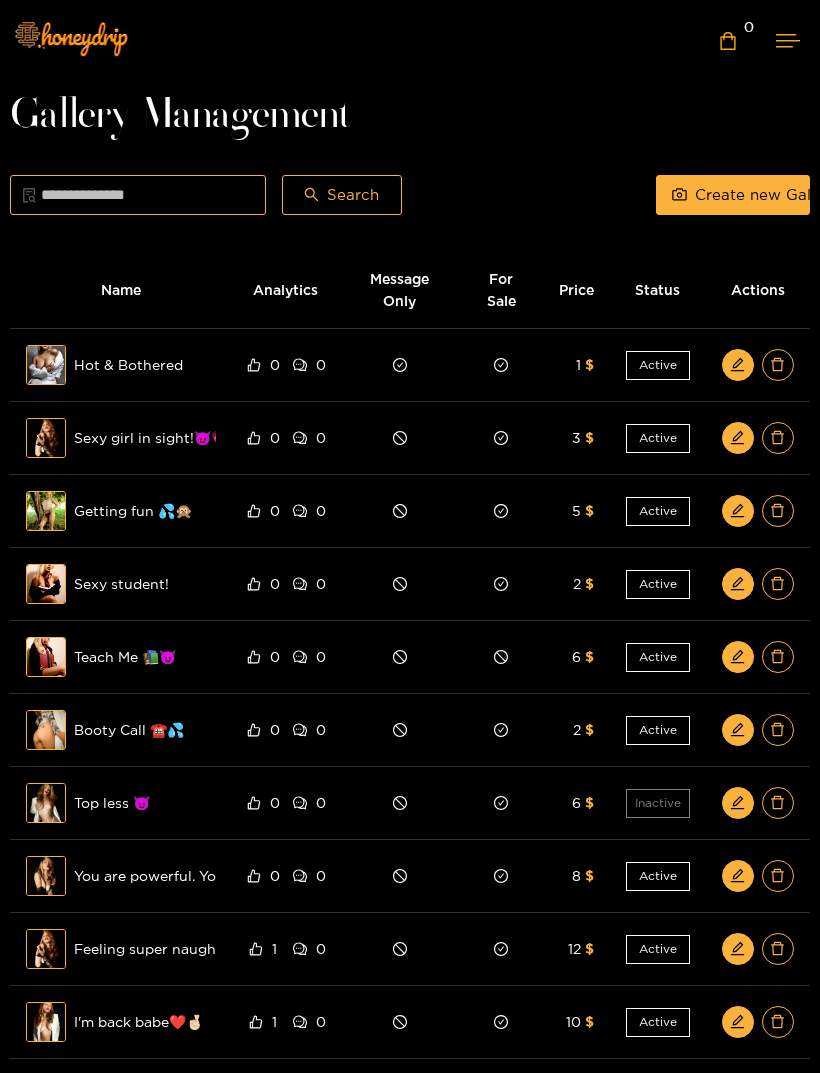 click on "Create new Gallery" at bounding box center (767, 195) 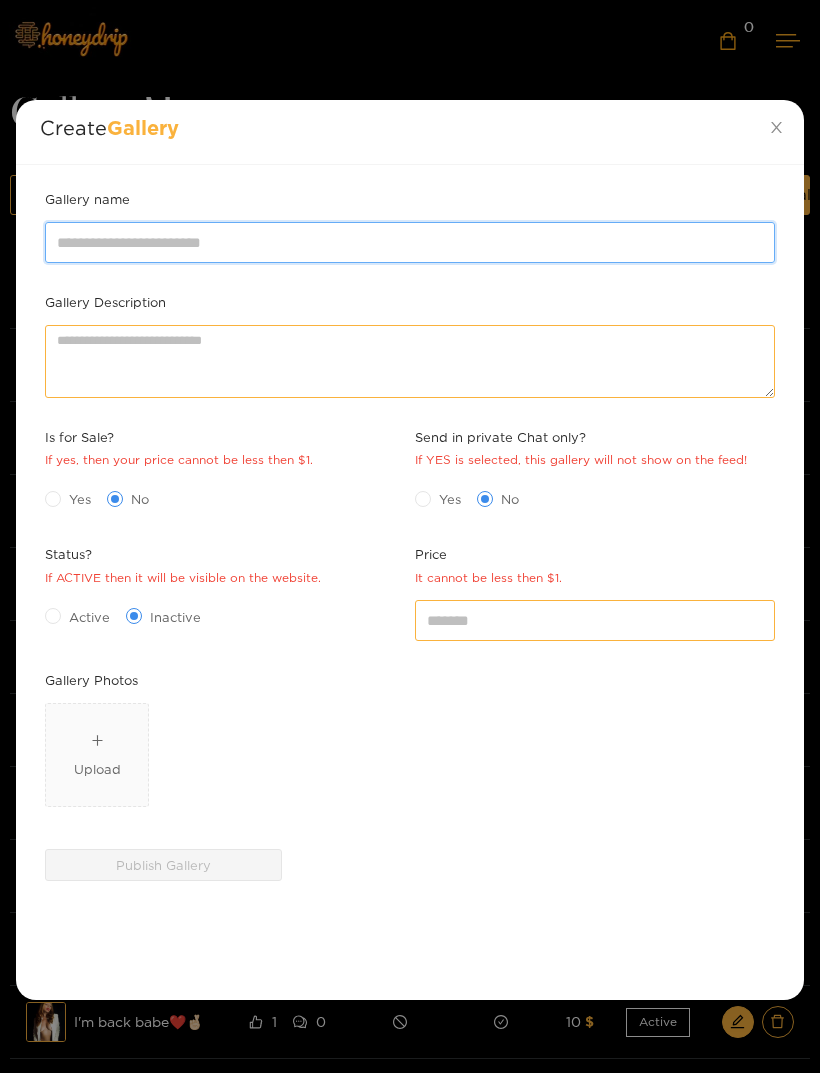 click on "Gallery name" at bounding box center [410, 242] 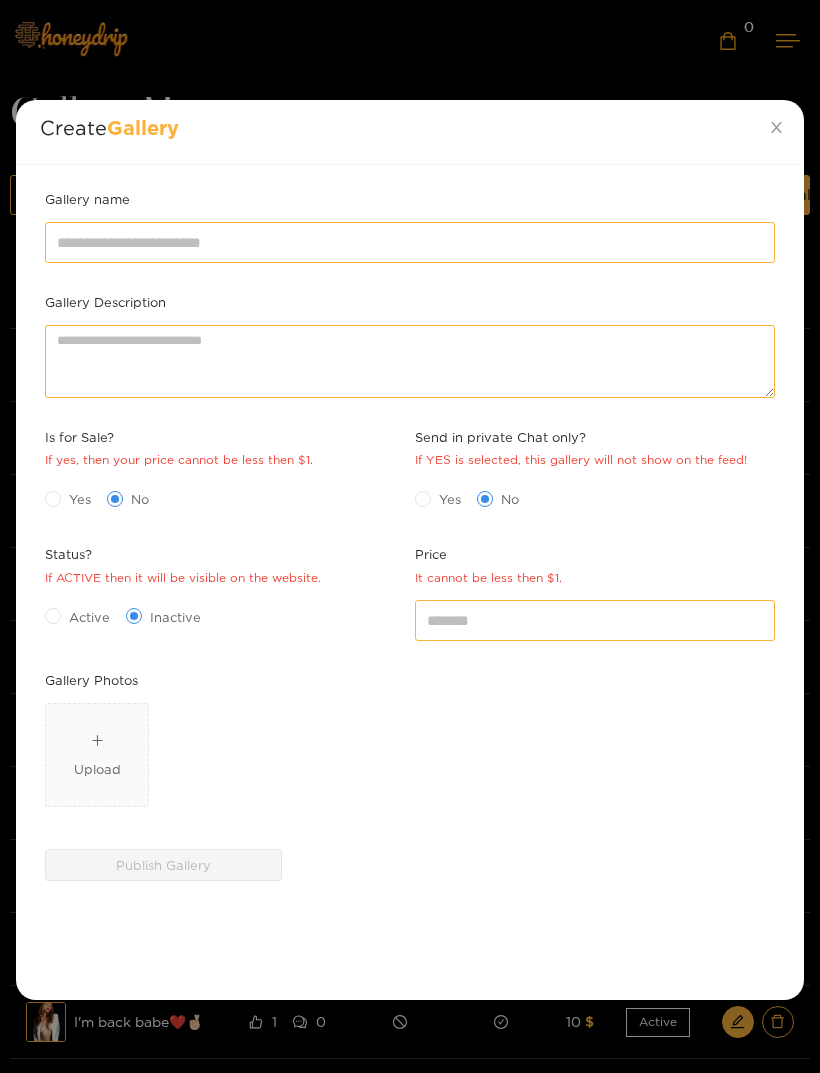 click on "Gallery Description" at bounding box center [410, 359] 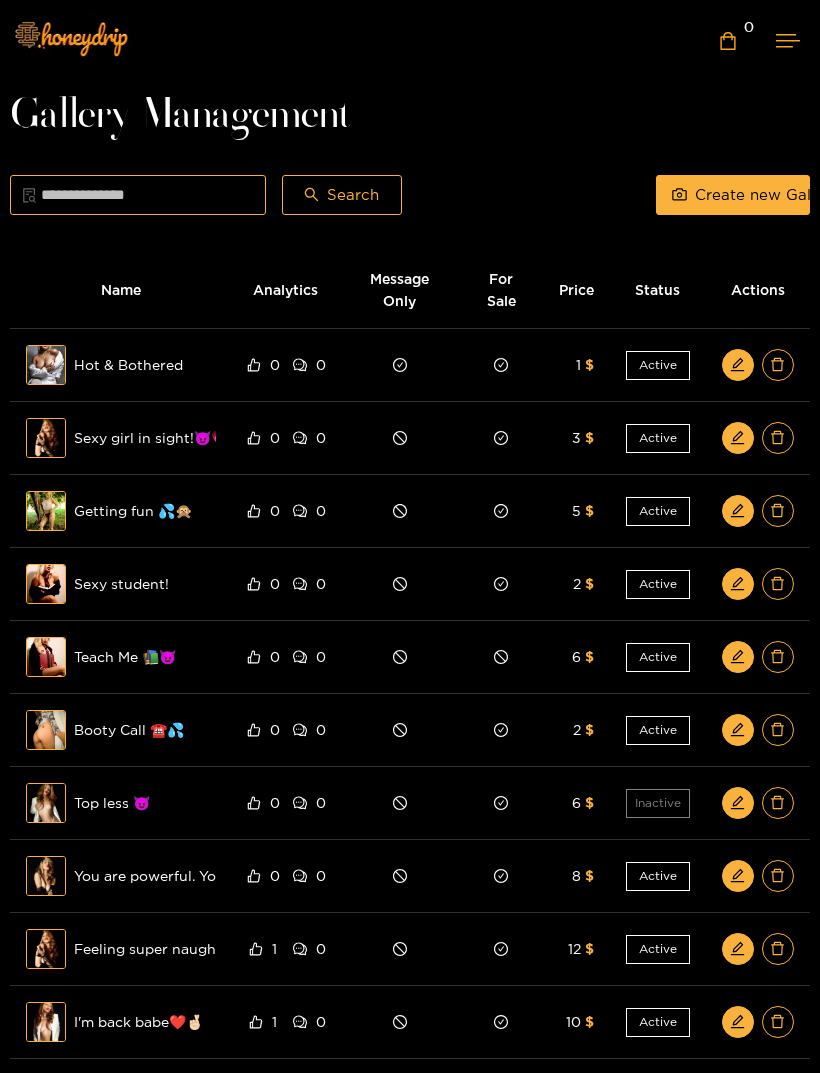 click 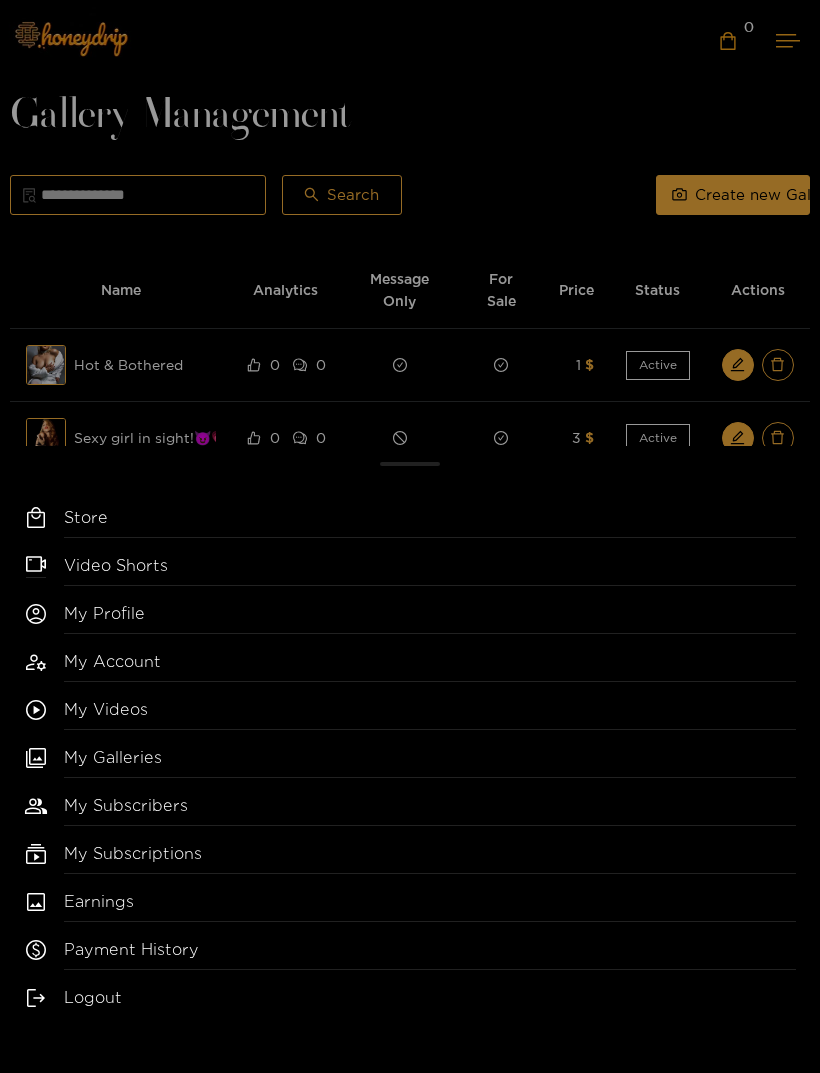 click on "My Videos" at bounding box center [430, 714] 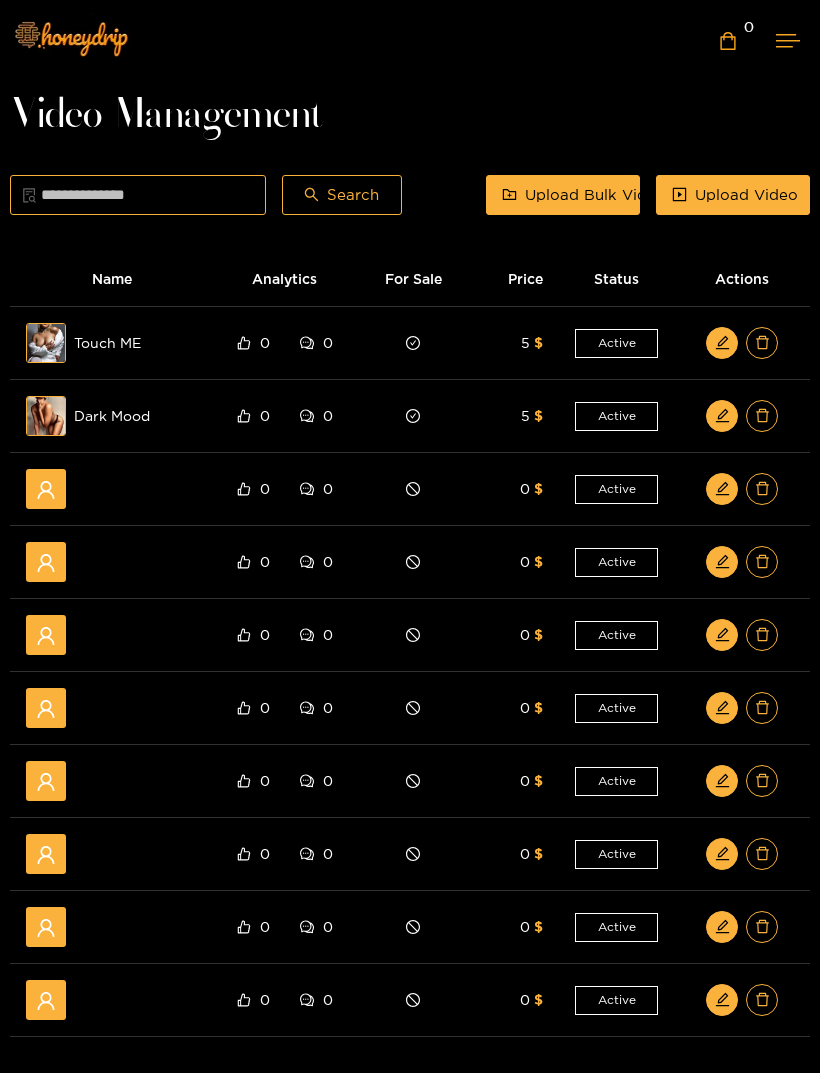click on "Upload Video" at bounding box center [746, 195] 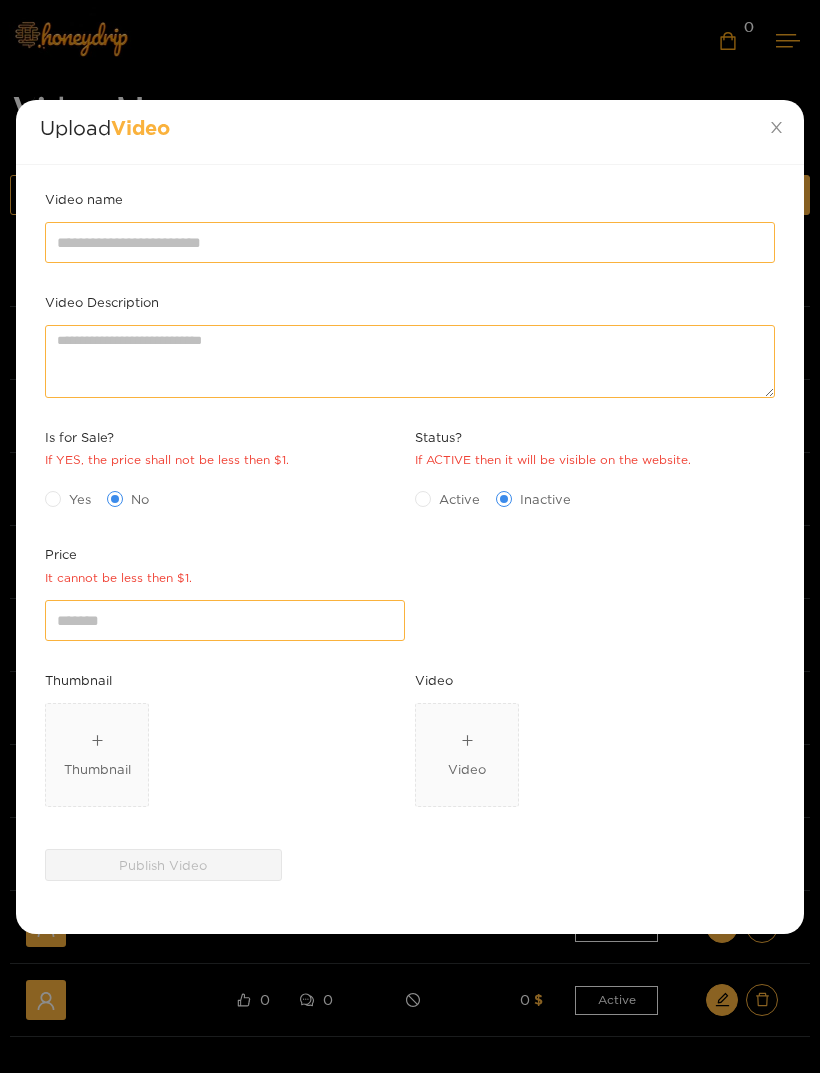 click on "Thumbnail" at bounding box center [97, 769] 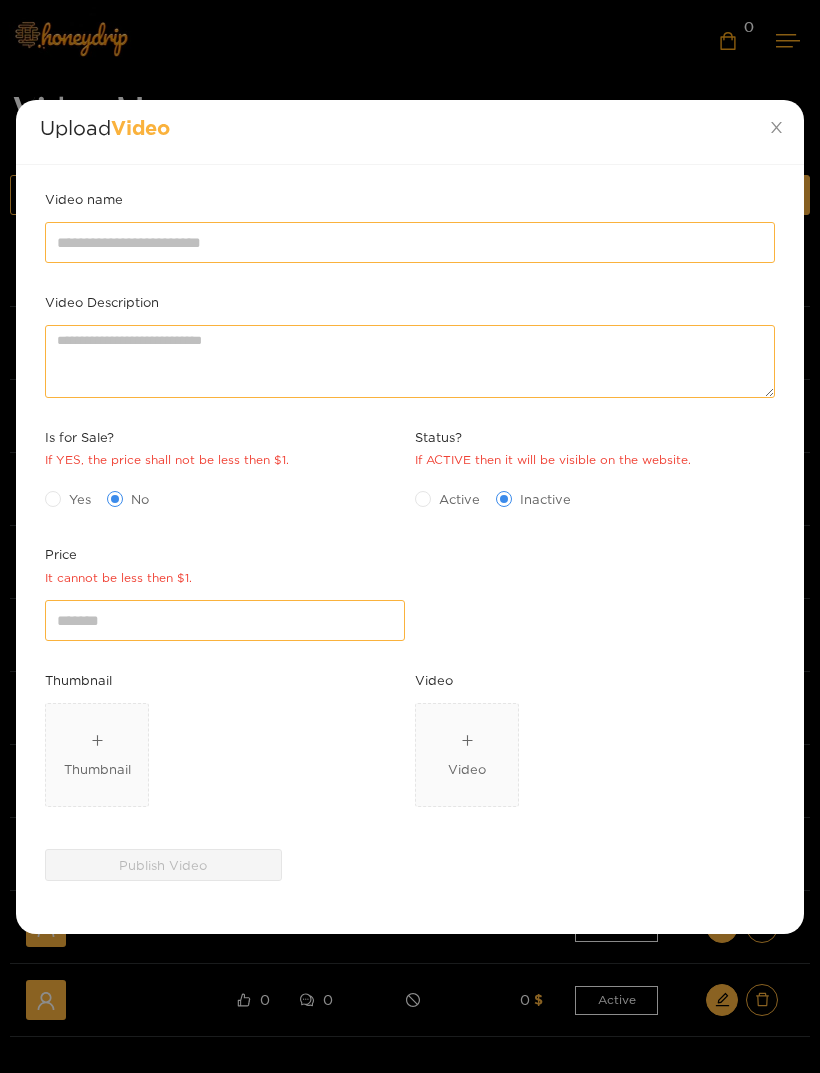 click on "Video" at bounding box center (467, 755) 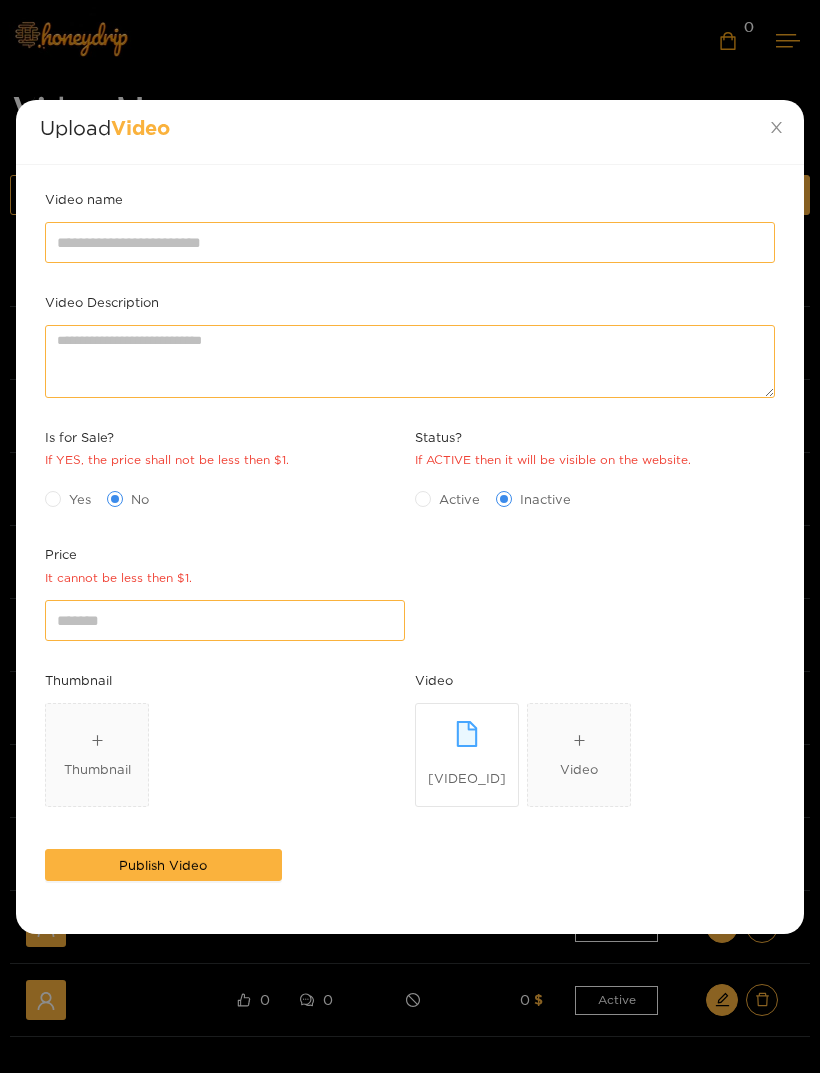click at bounding box center (467, 755) 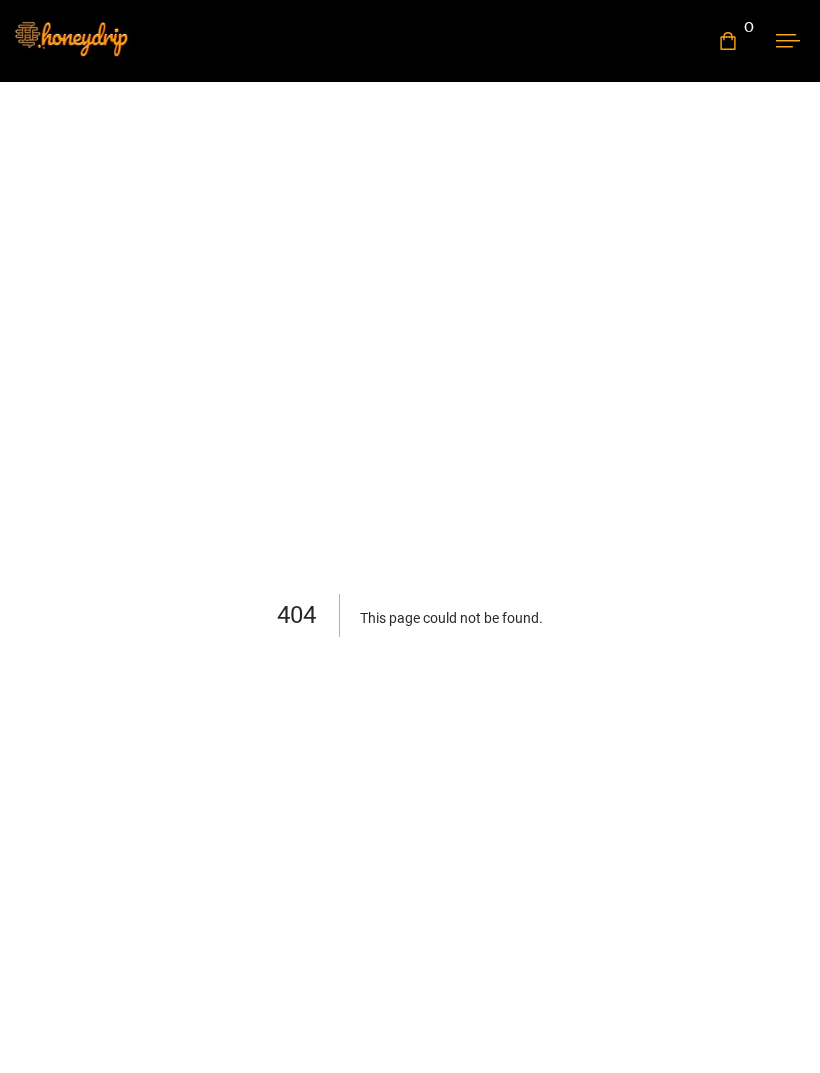 click 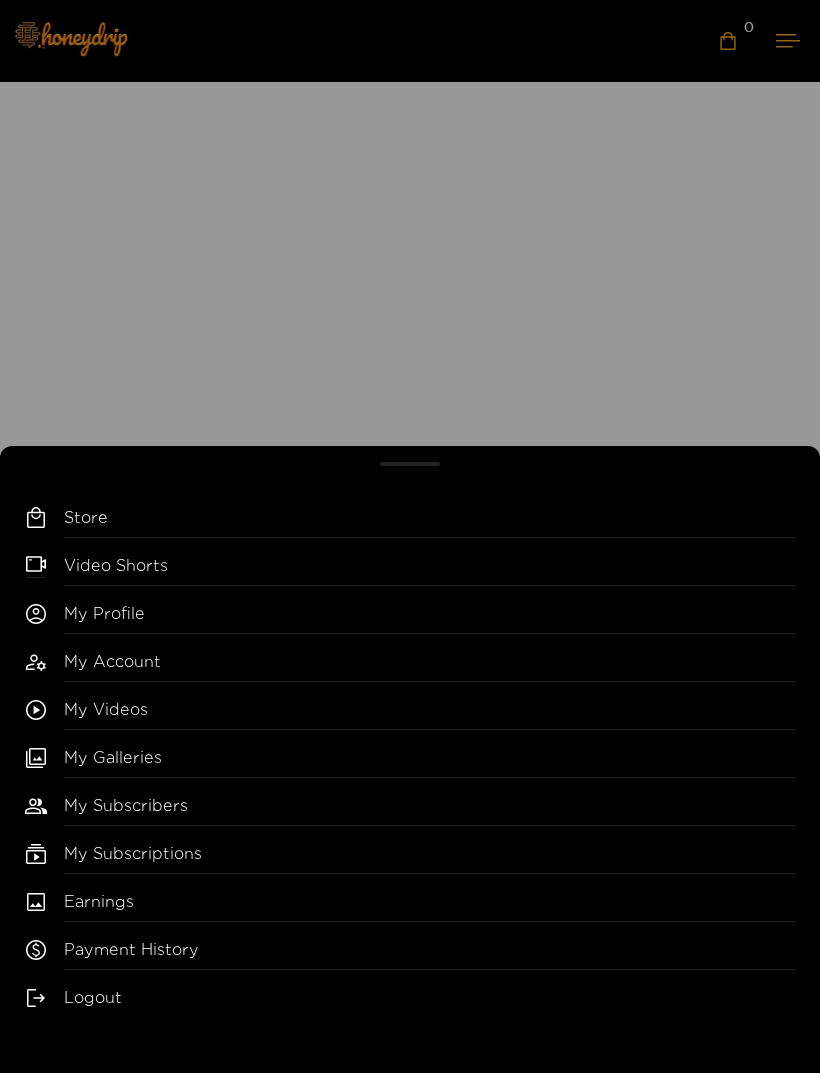 click on "My Videos" at bounding box center [430, 714] 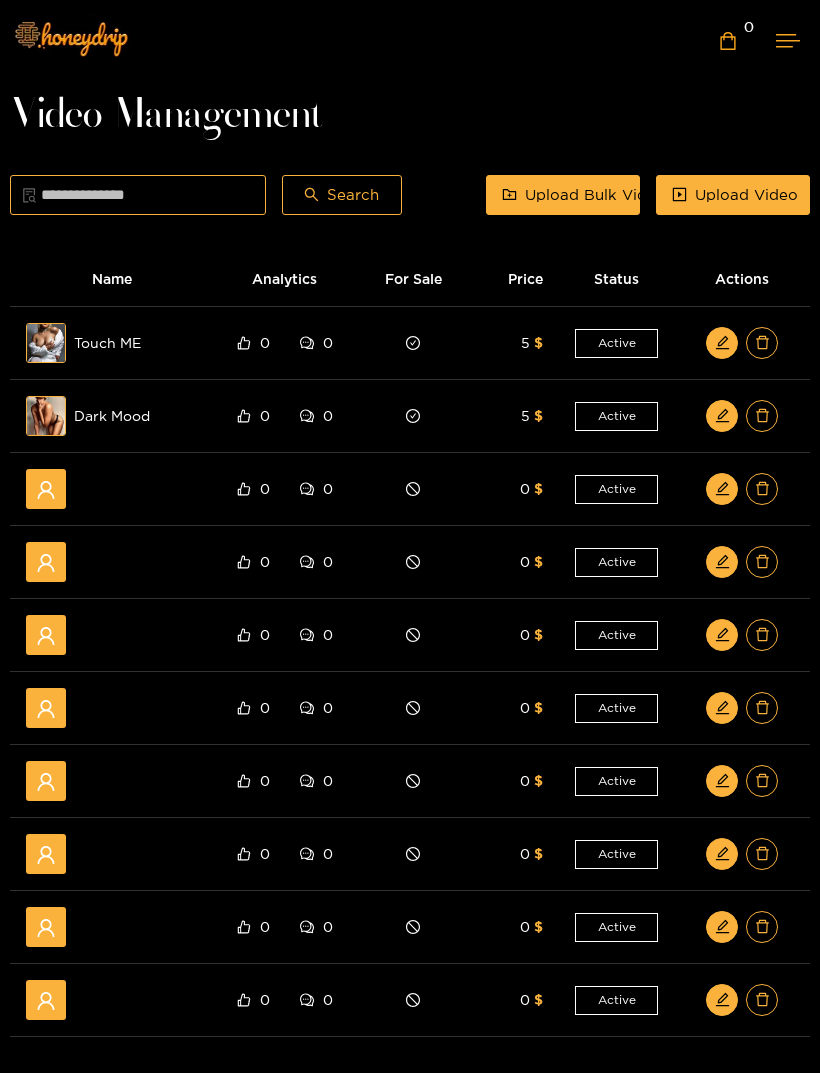 click on "Upload Video" at bounding box center [746, 195] 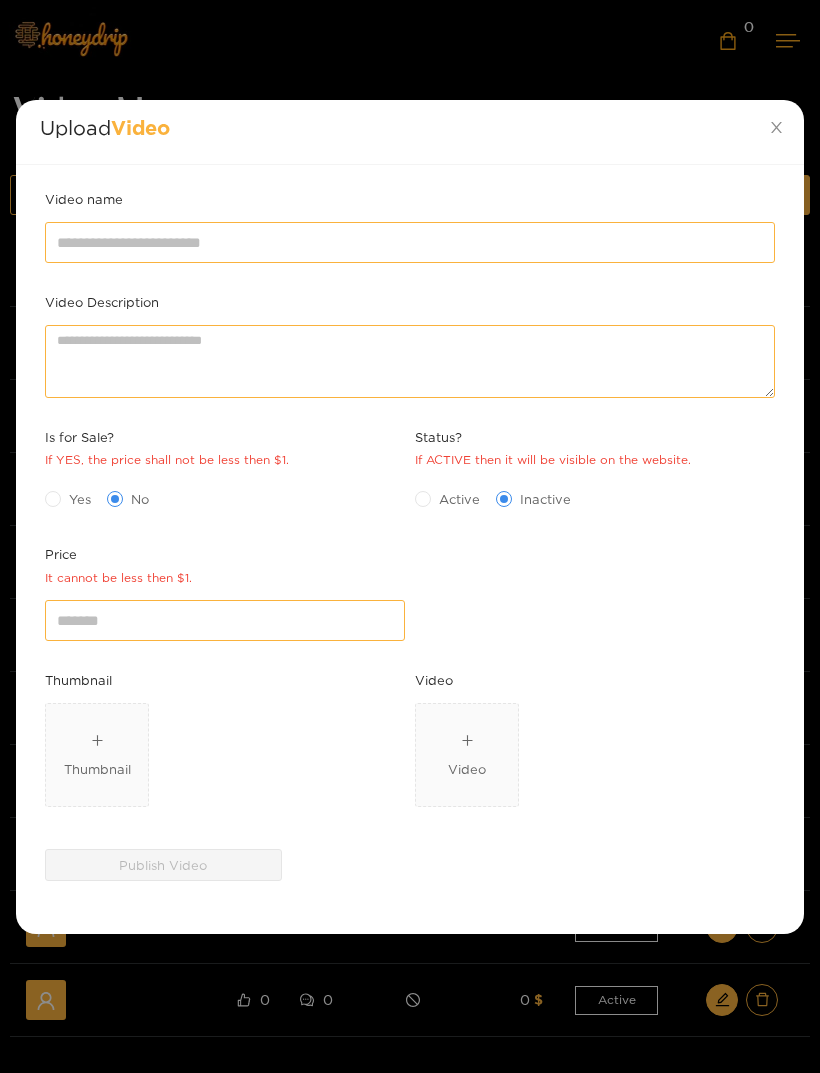 click on "Video" at bounding box center (467, 755) 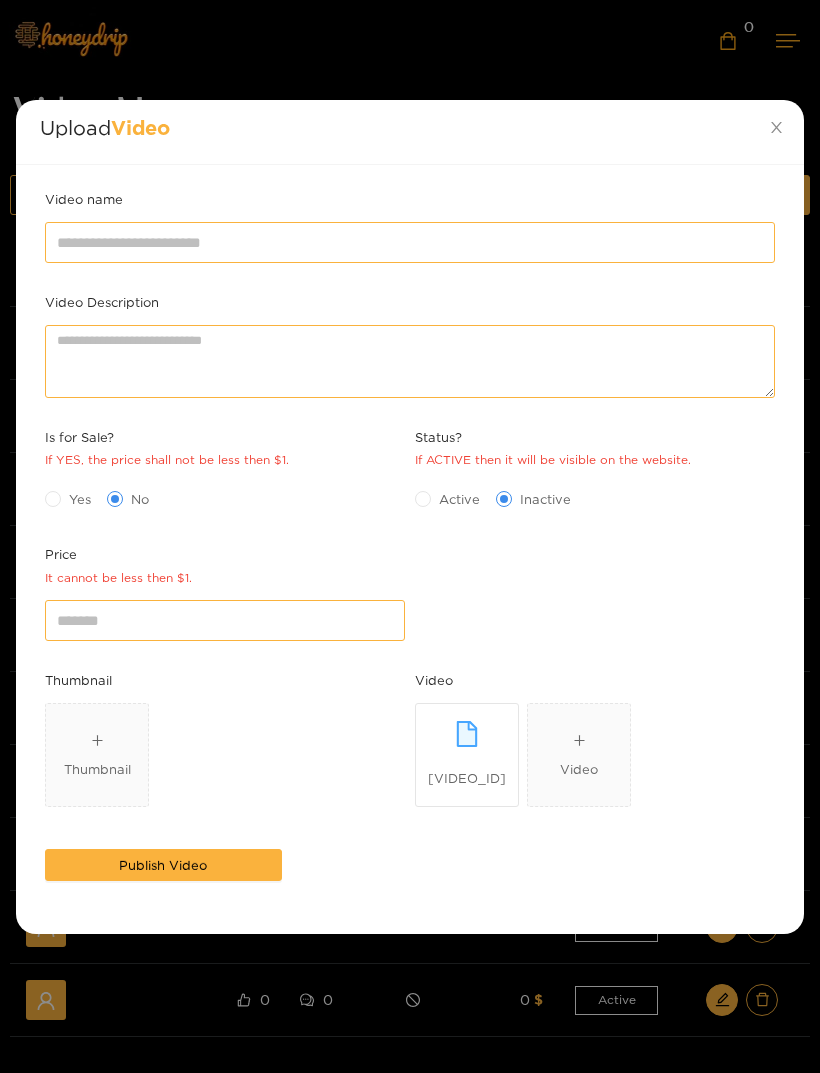 click on "Thumbnail" at bounding box center (97, 755) 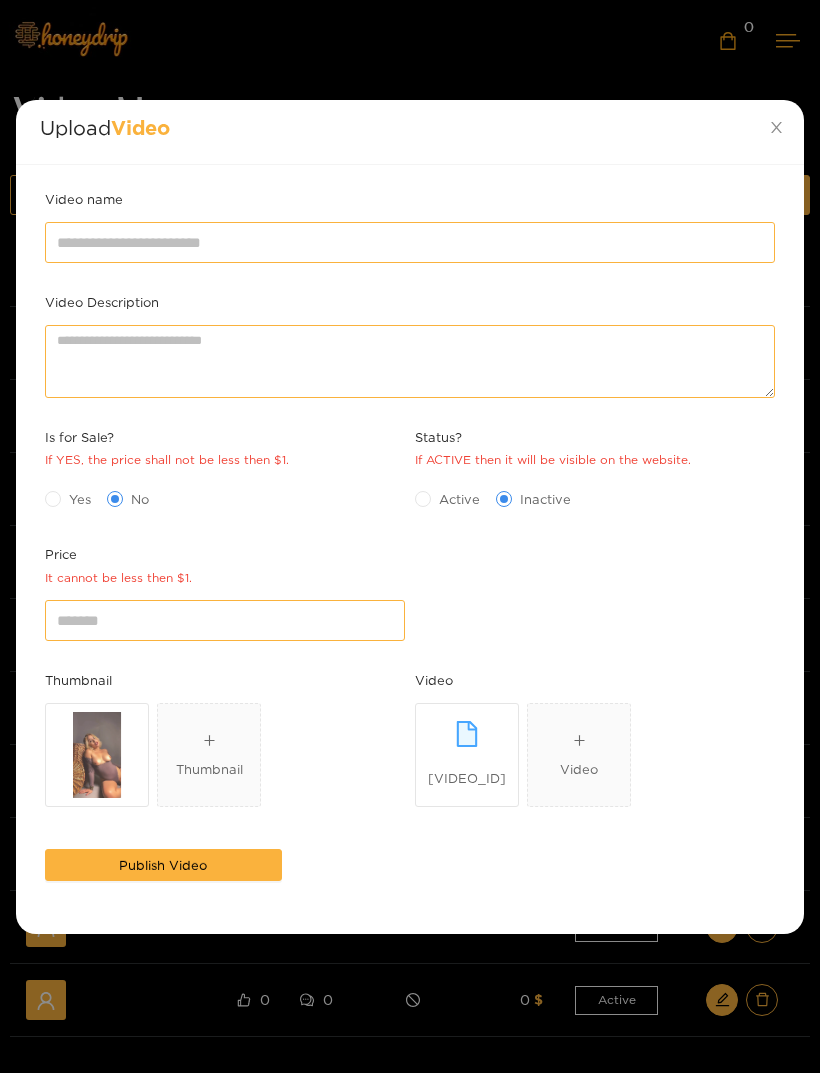 click on "Active" at bounding box center [459, 499] 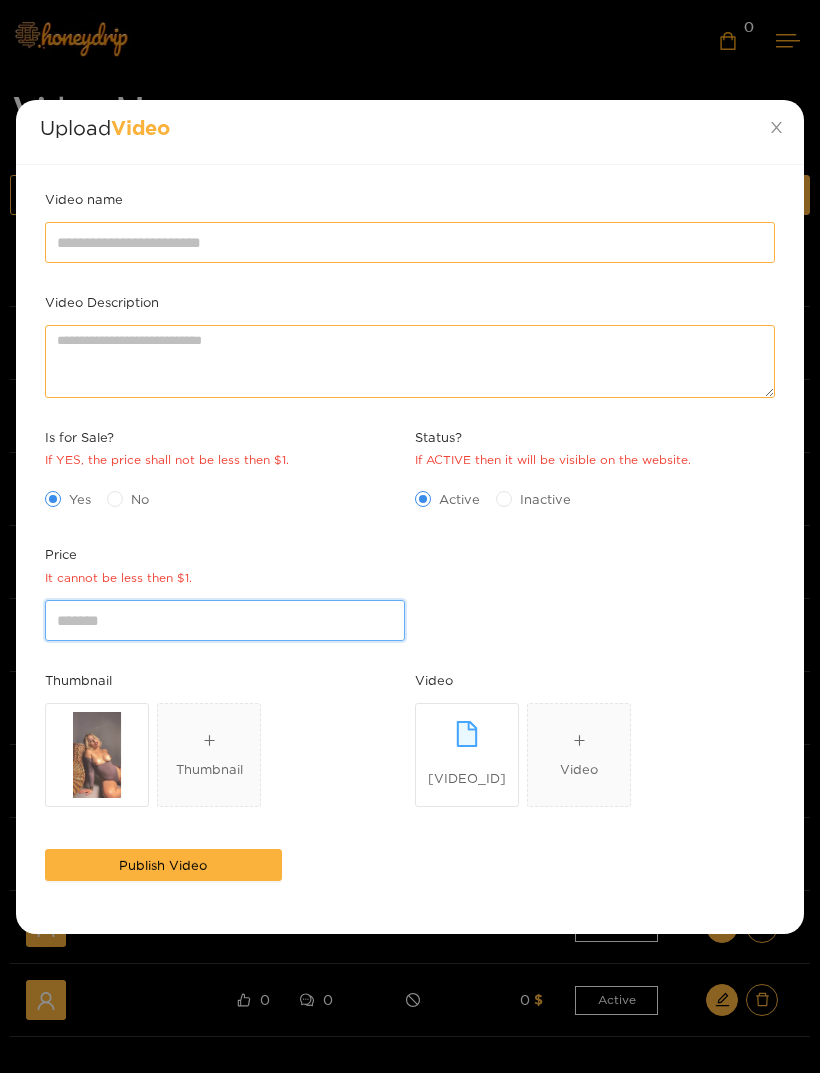 click on "*" at bounding box center (225, 620) 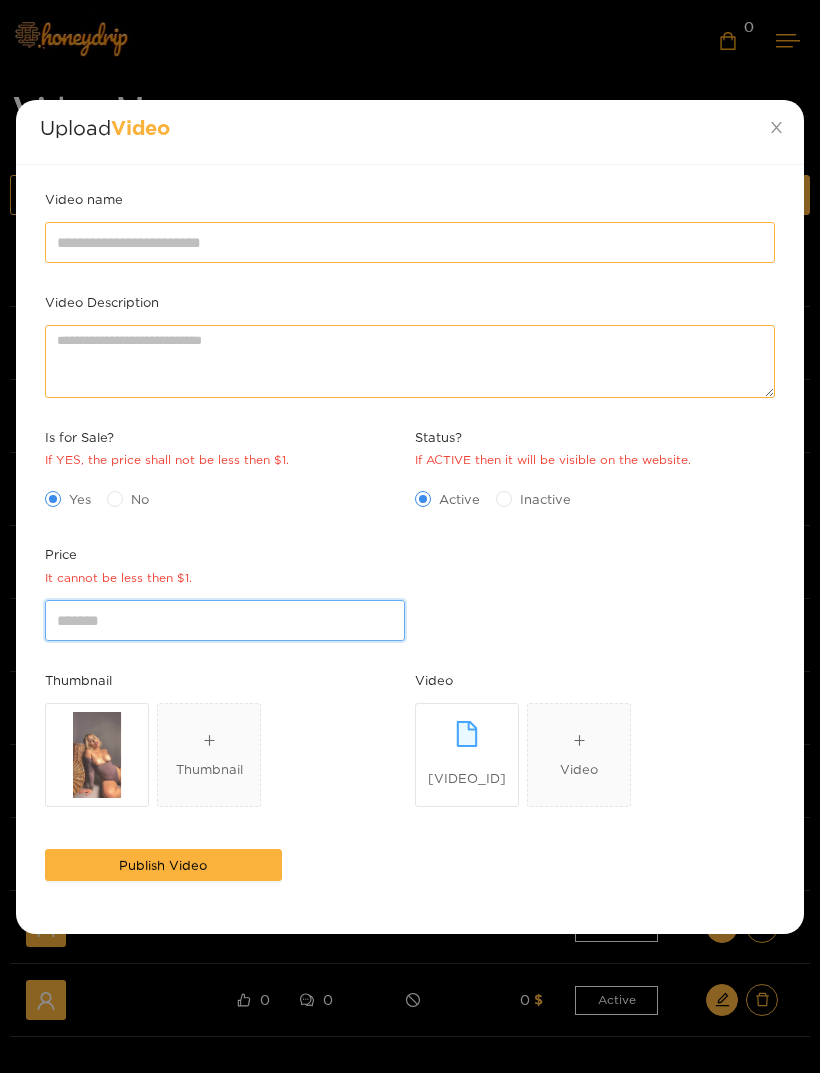 type on "*" 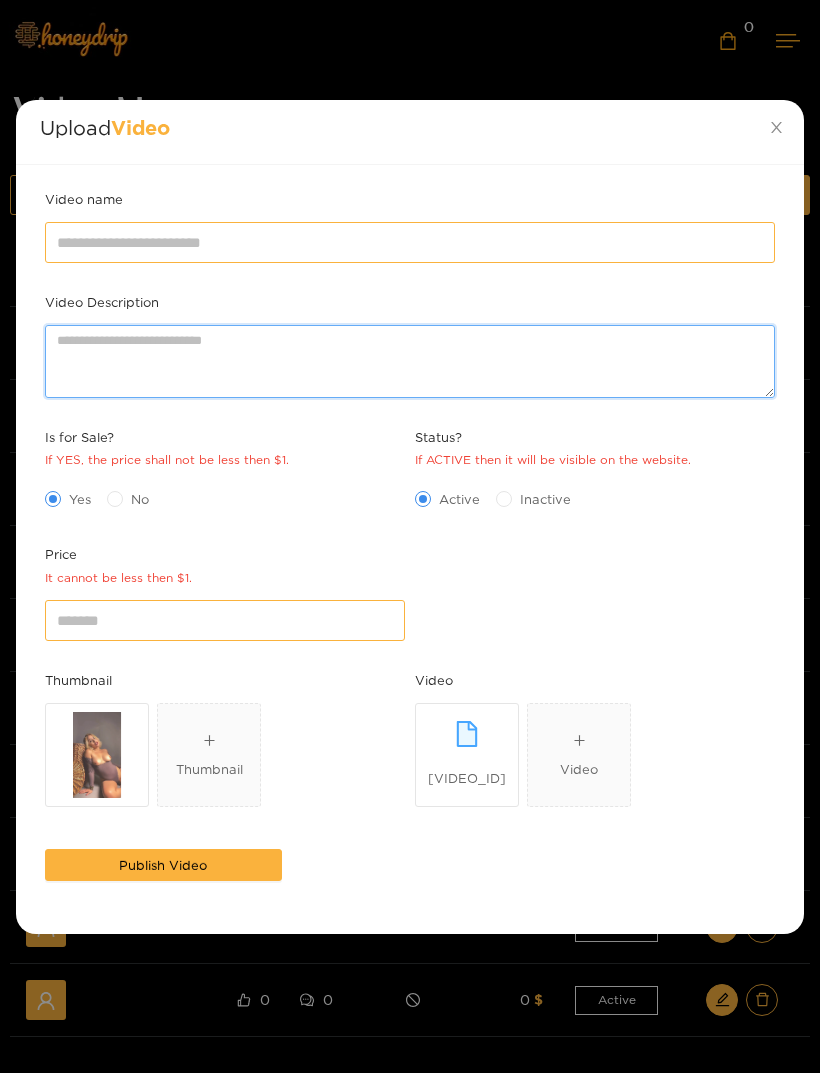 click on "Video Description" at bounding box center [410, 361] 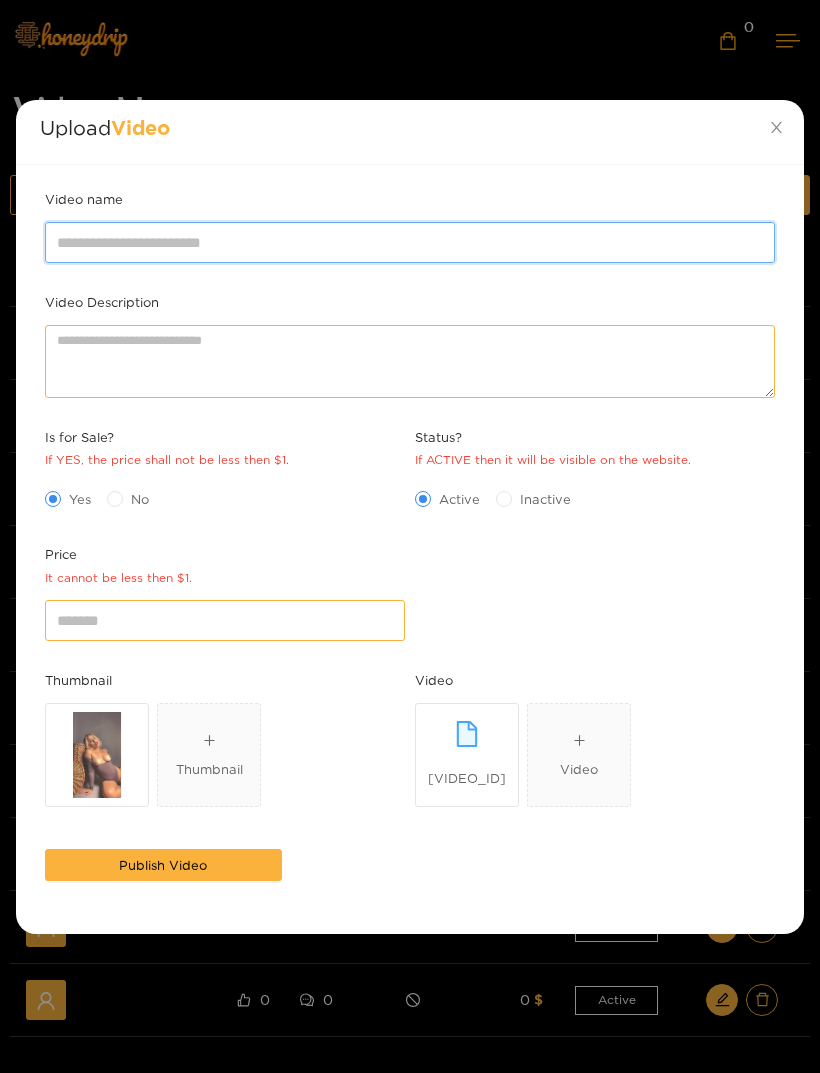 click on "Video name" at bounding box center [410, 242] 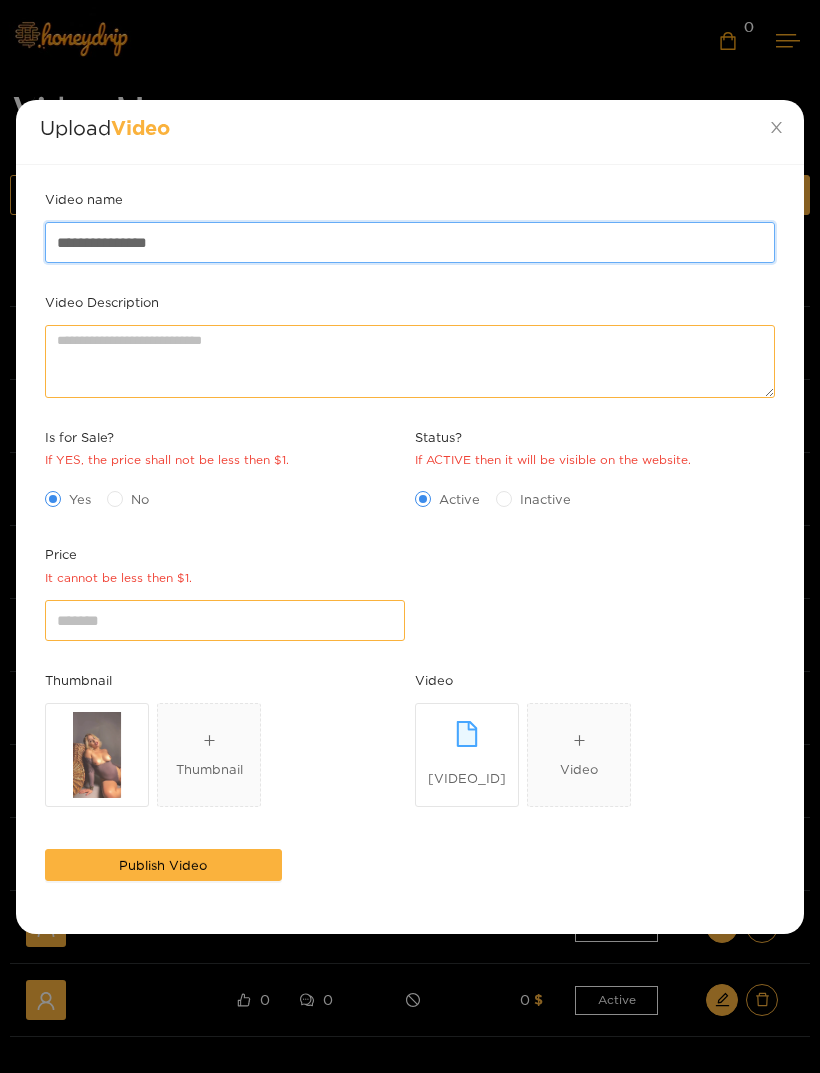 type on "**********" 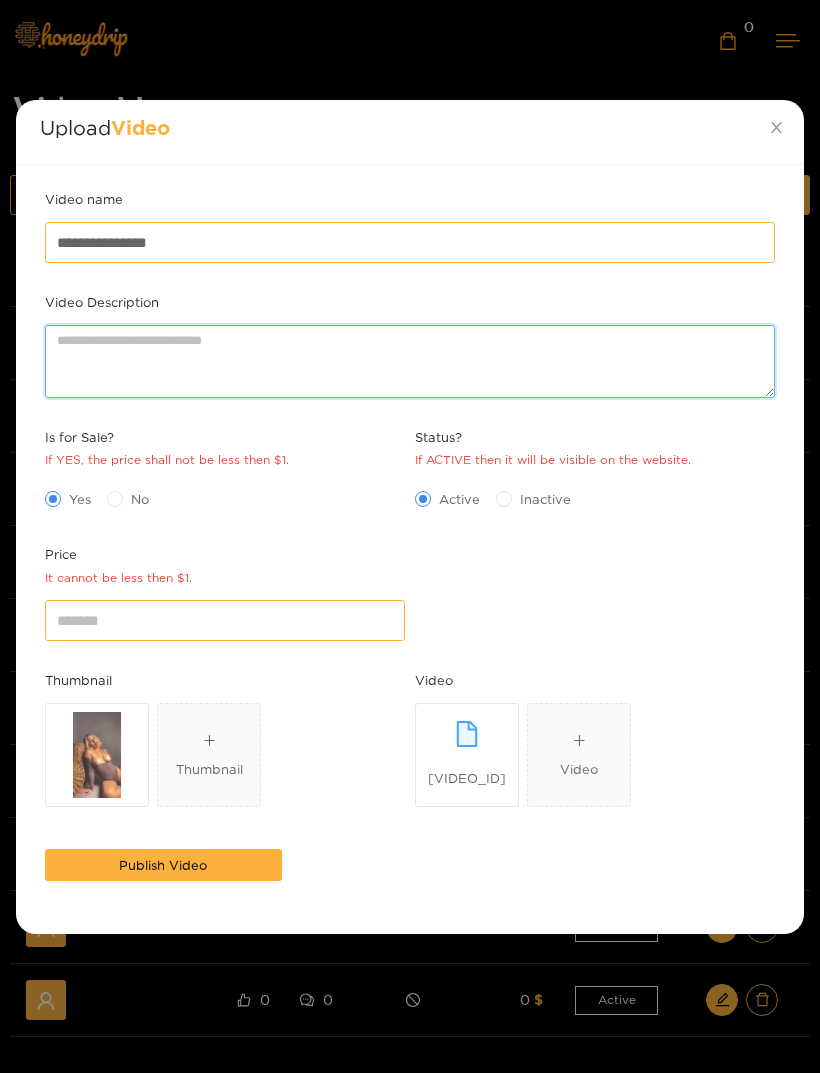 click on "Video Description" at bounding box center [410, 361] 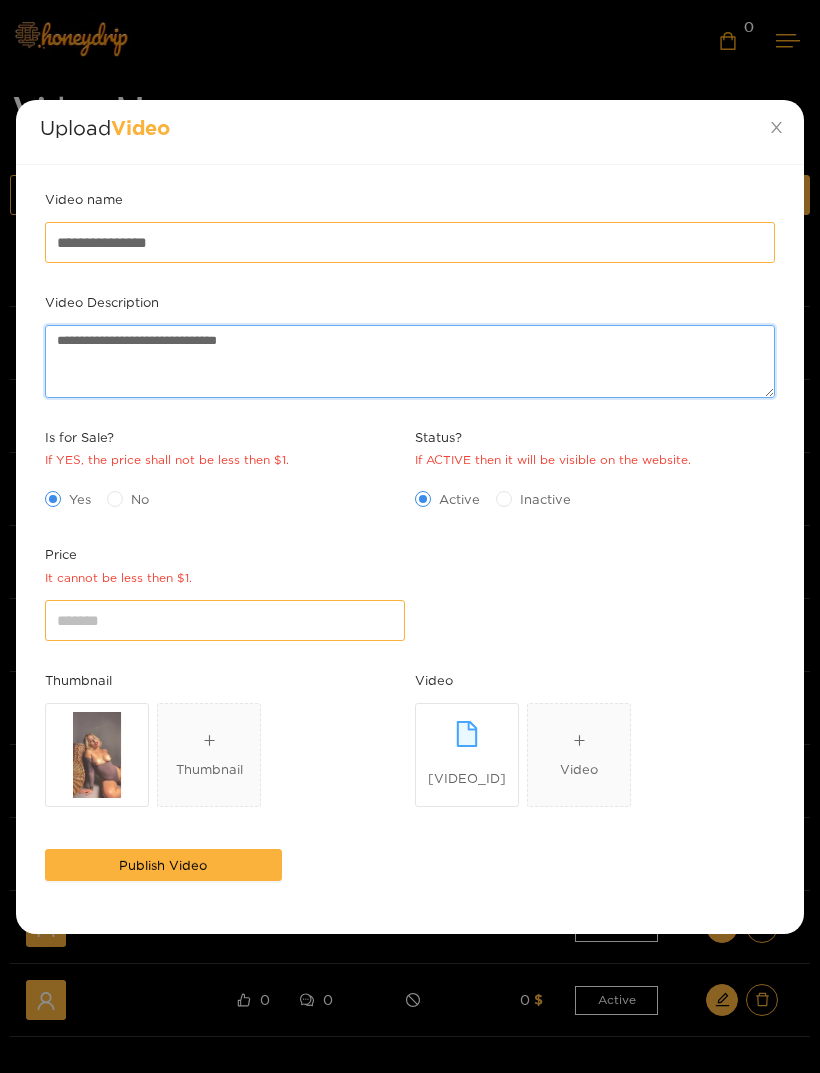type on "**********" 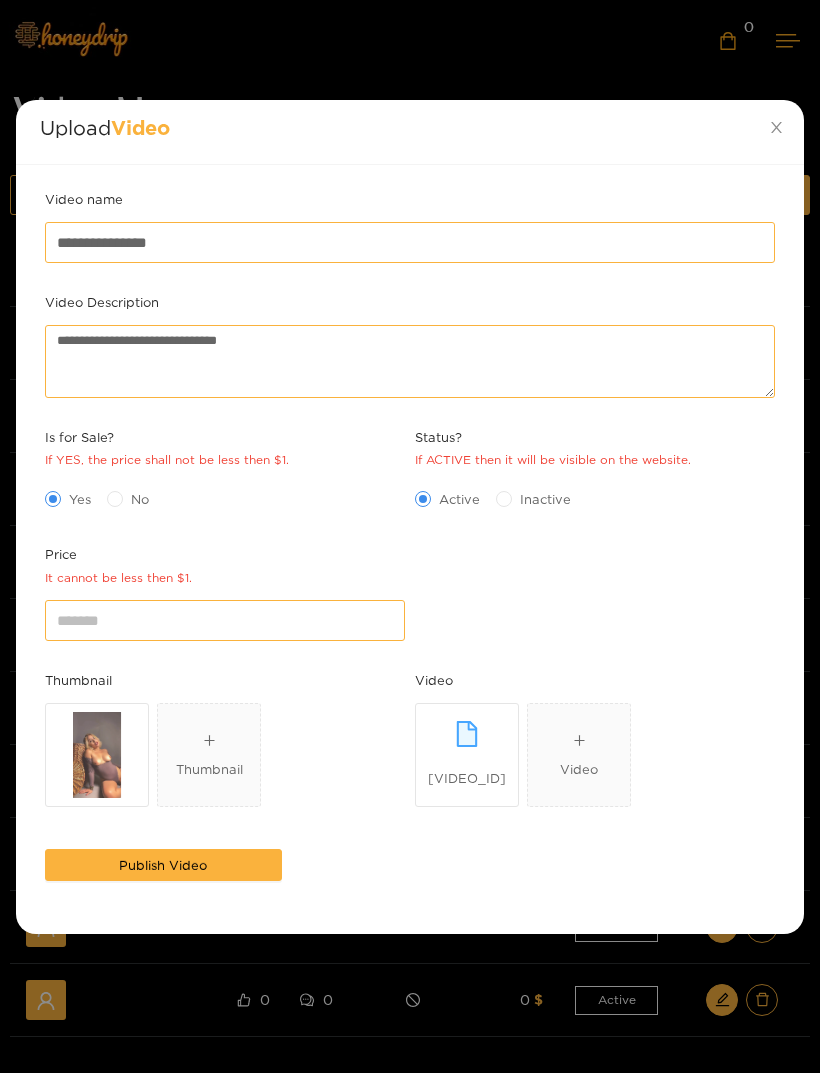 click on "**********" at bounding box center [410, 429] 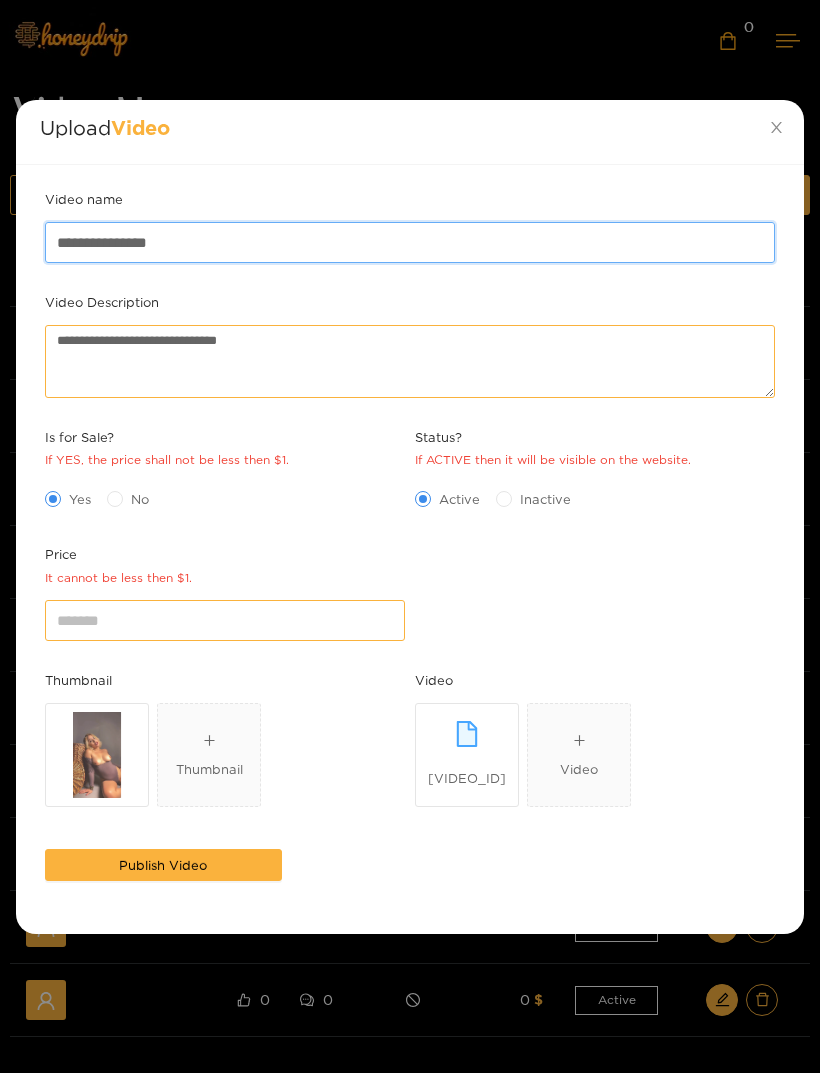 click on "**********" at bounding box center [410, 242] 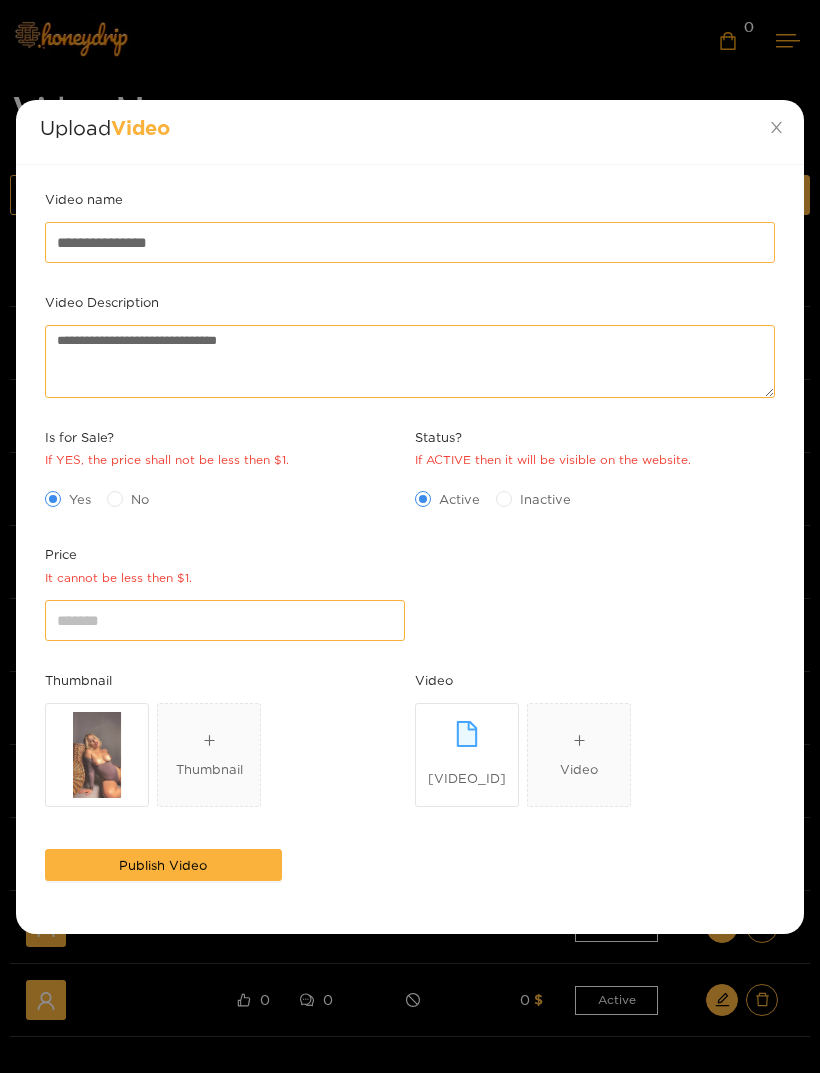 click on "**********" at bounding box center (410, 429) 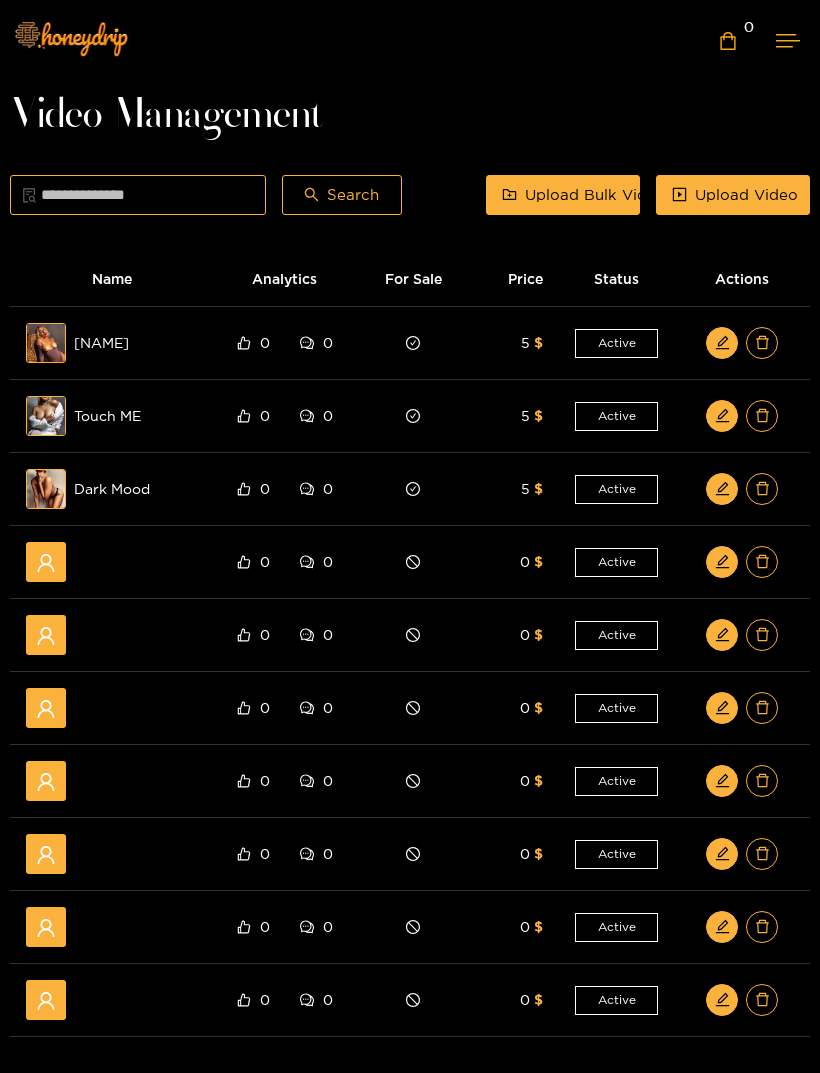 click 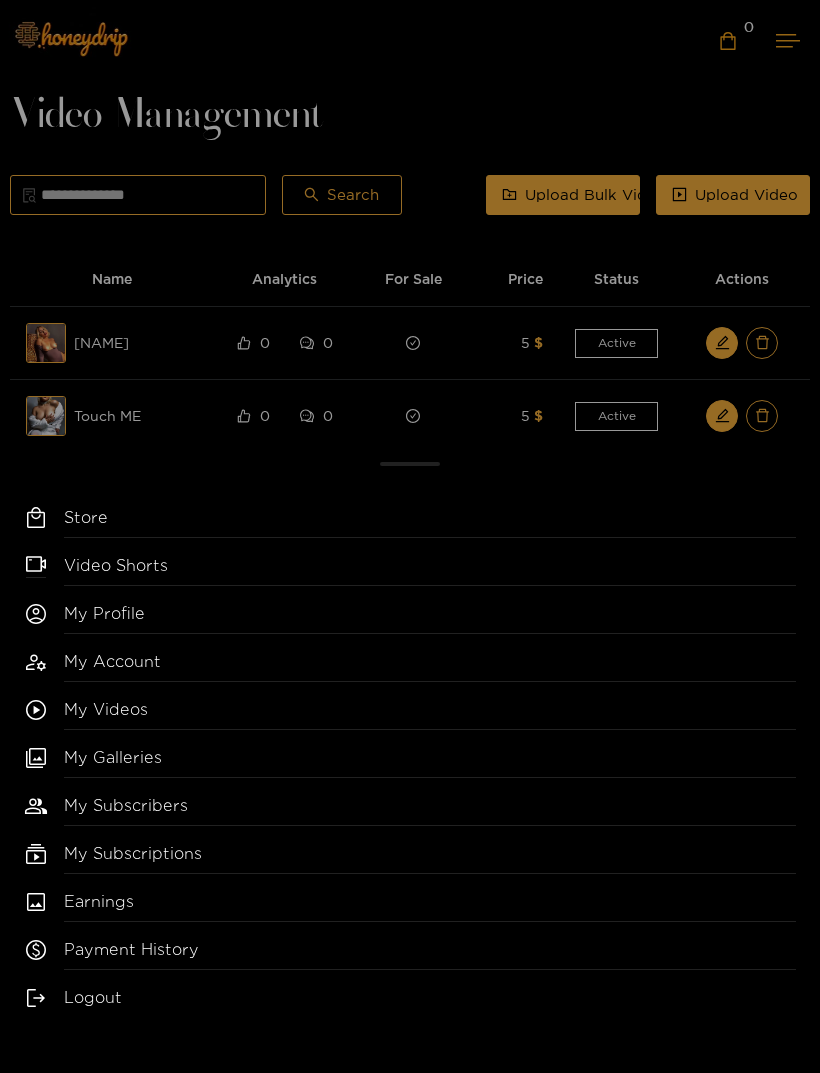 click on "My Profile" at bounding box center [430, 618] 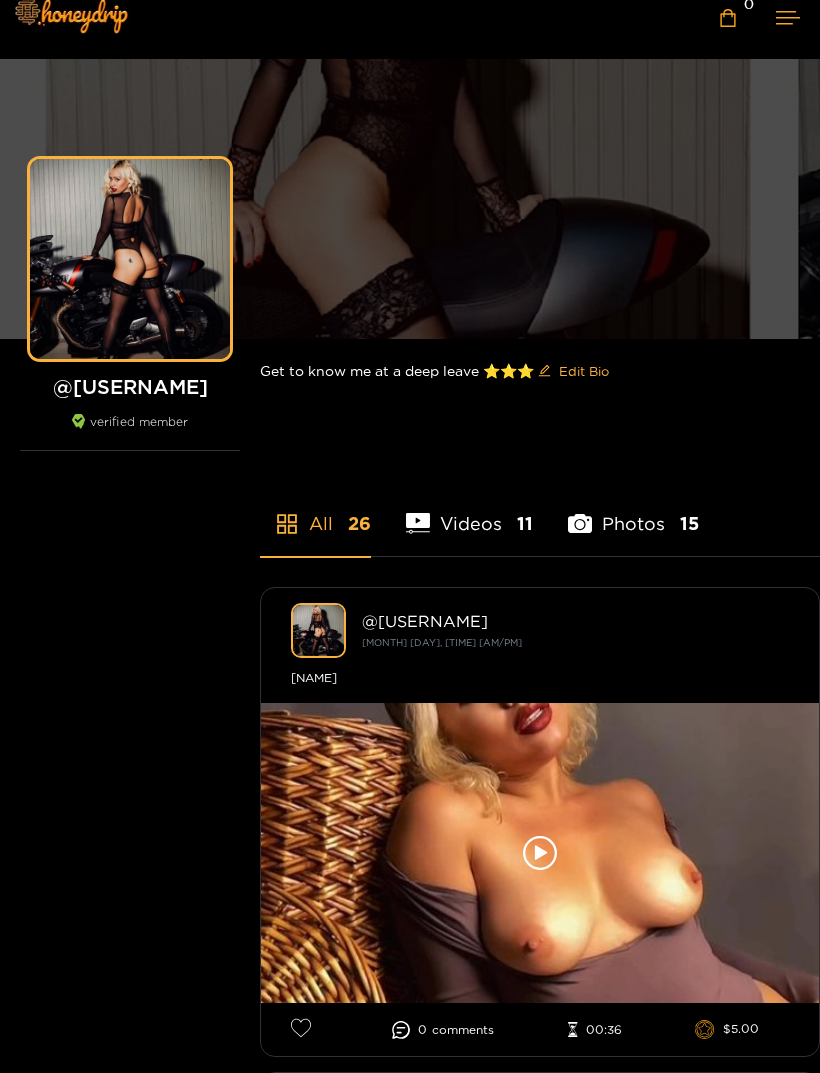scroll, scrollTop: 23, scrollLeft: 0, axis: vertical 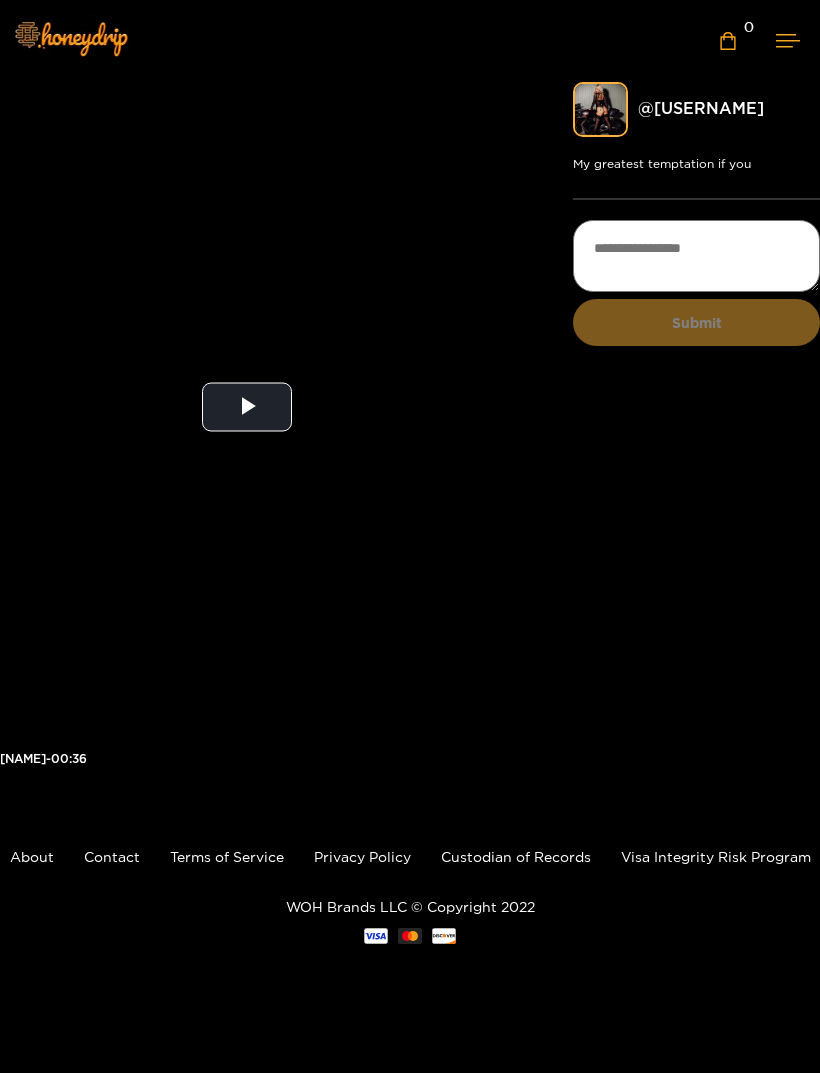 click on "**********" at bounding box center (410, 434) 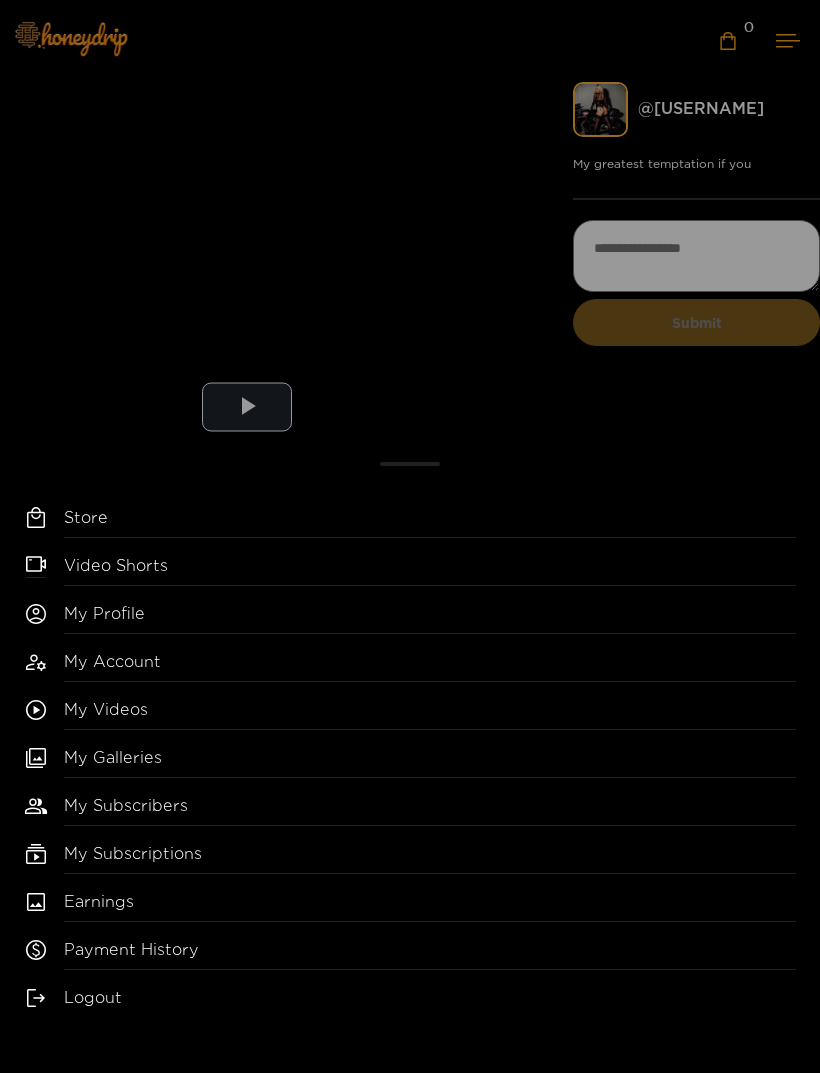 click on "My Videos" at bounding box center [430, 714] 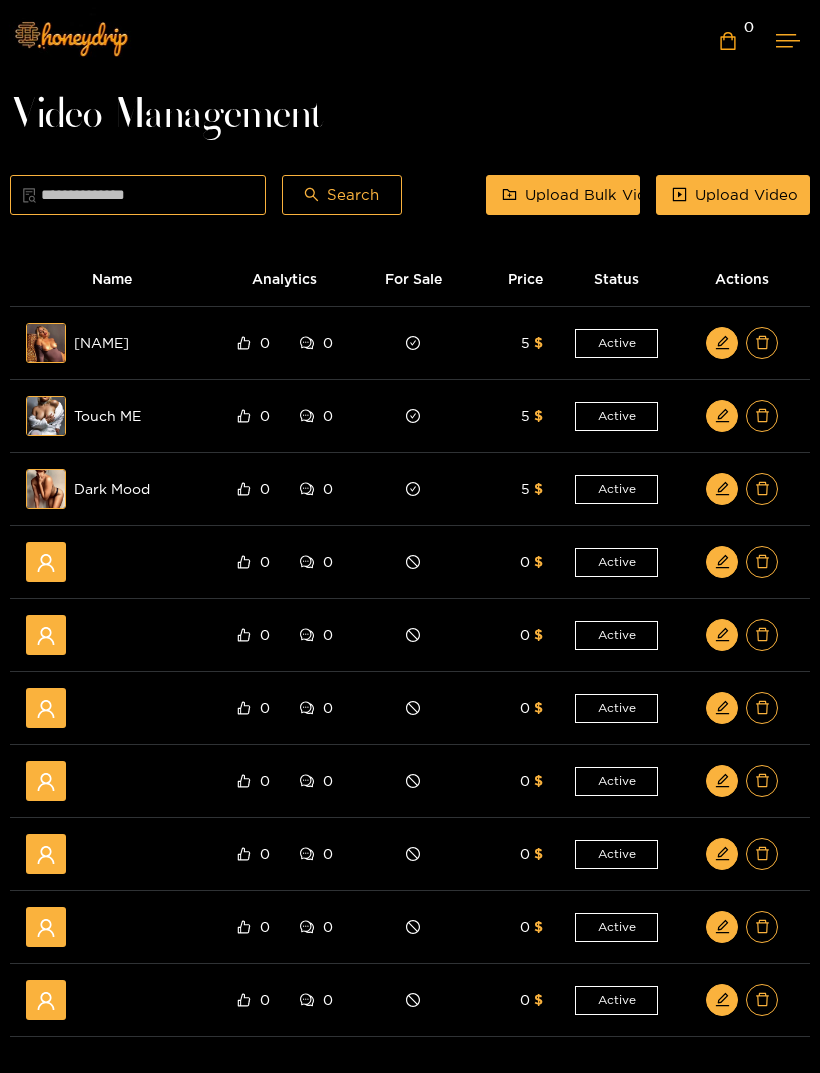 click at bounding box center [722, 343] 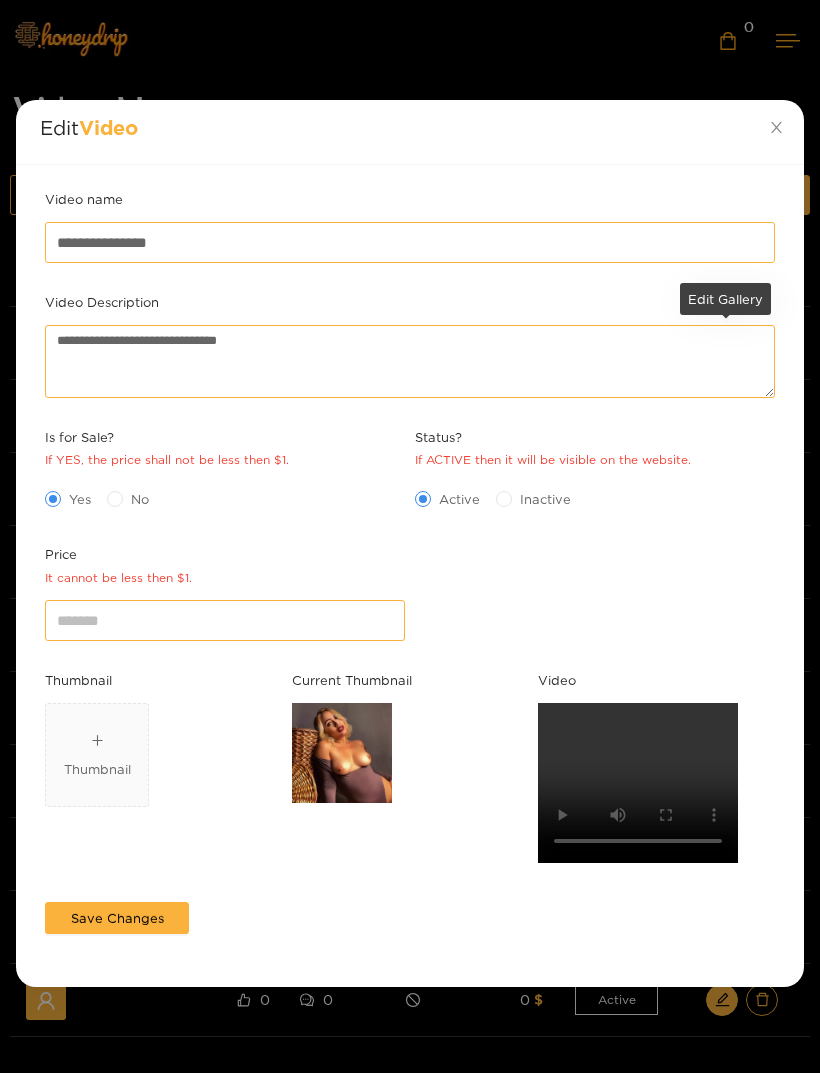 click at bounding box center [776, 128] 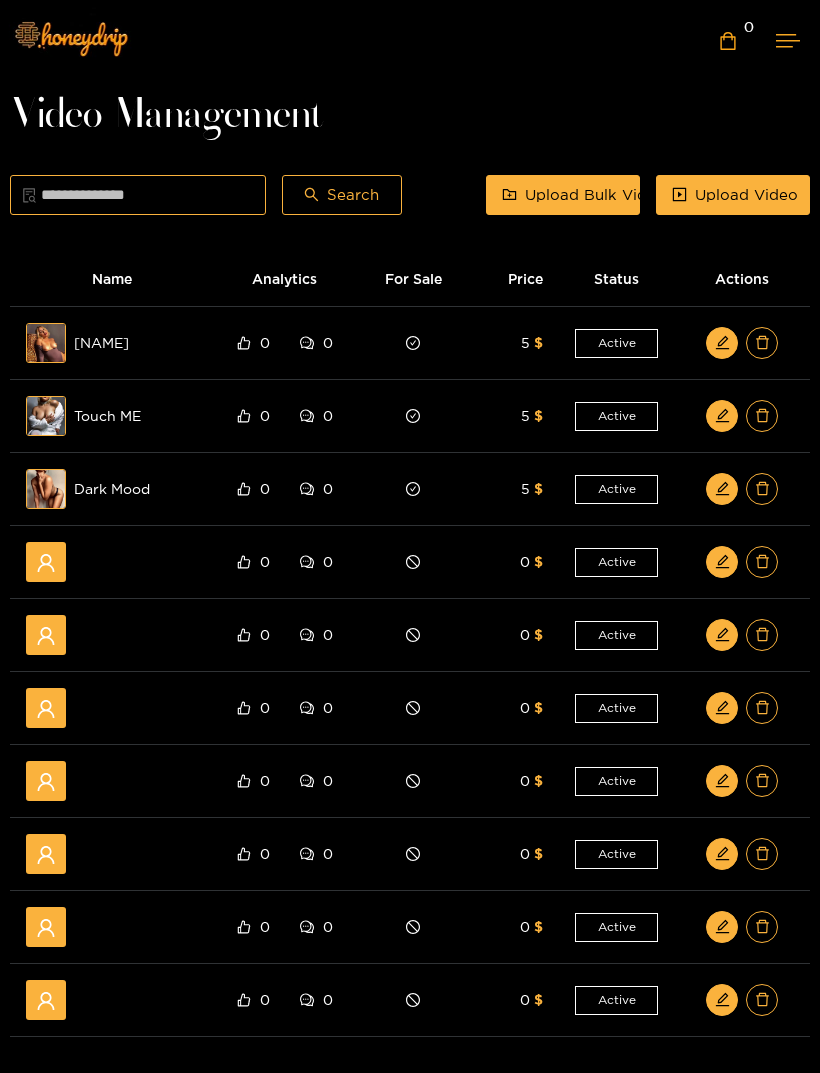 click 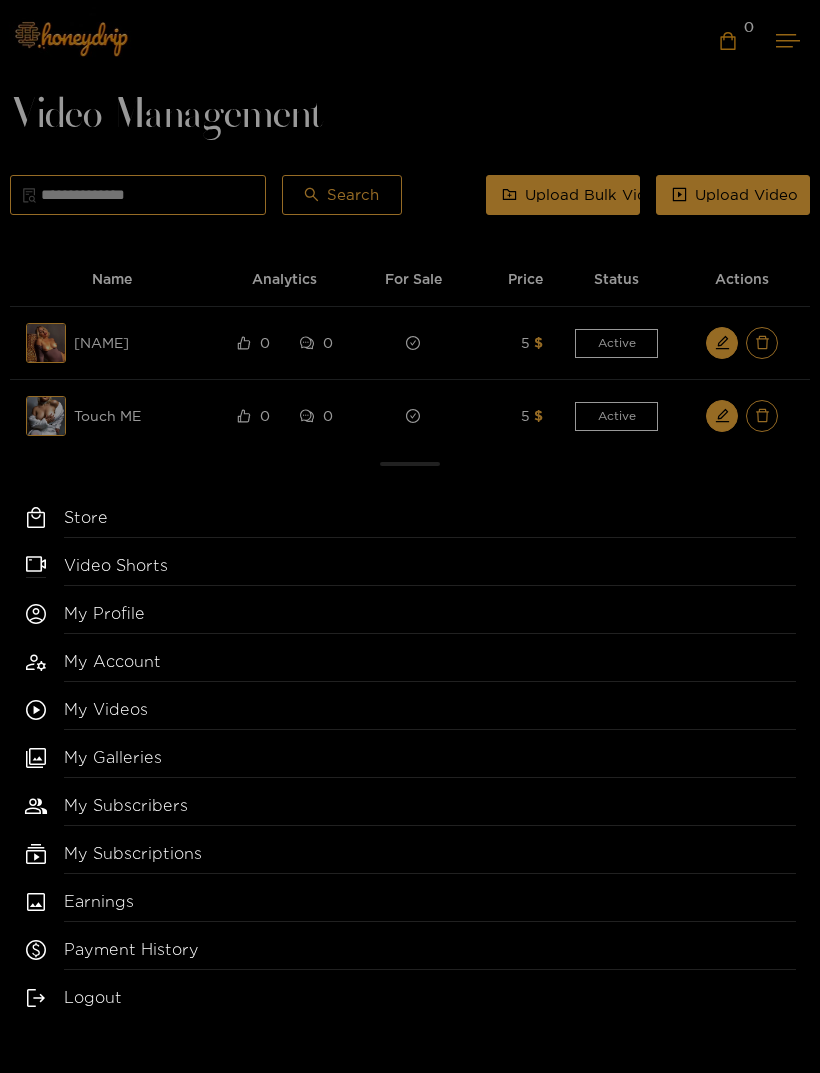 click on "Store Video Shorts My Profile My Account My Videos My Galleries My Subscribers My Subscriptions Earnings Payment History Logout" at bounding box center [410, 536] 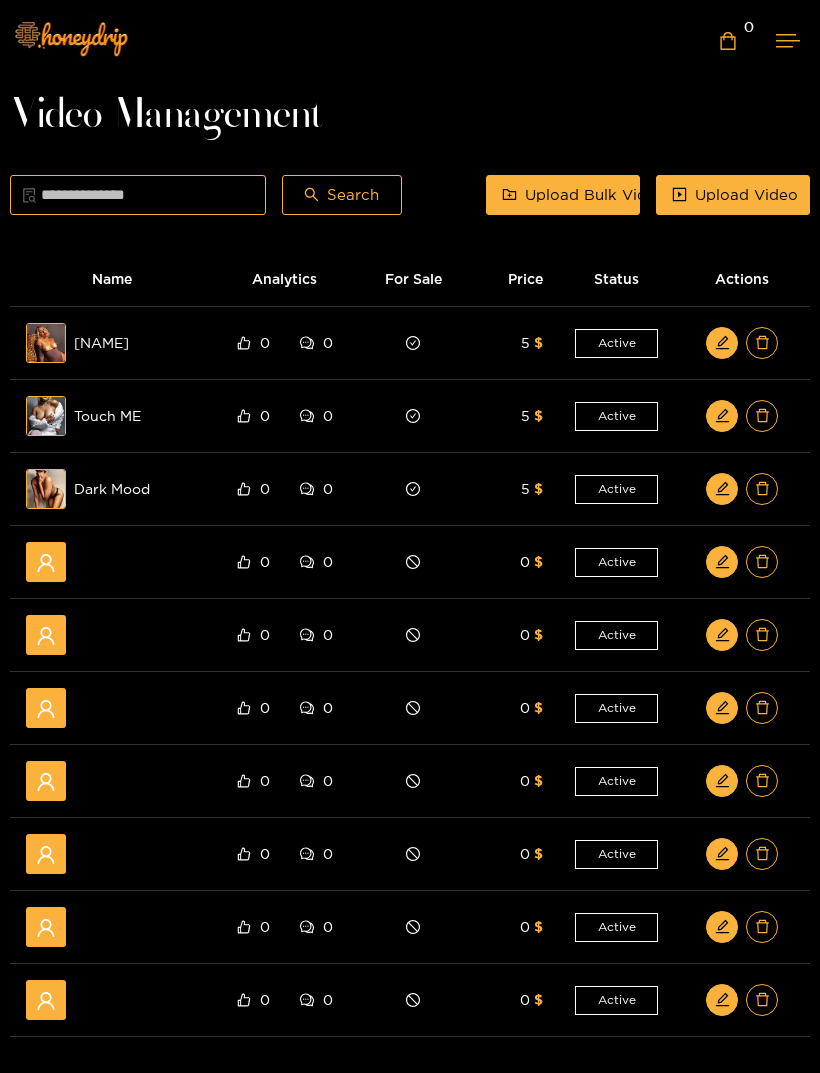 click on "Upload Video" at bounding box center [746, 195] 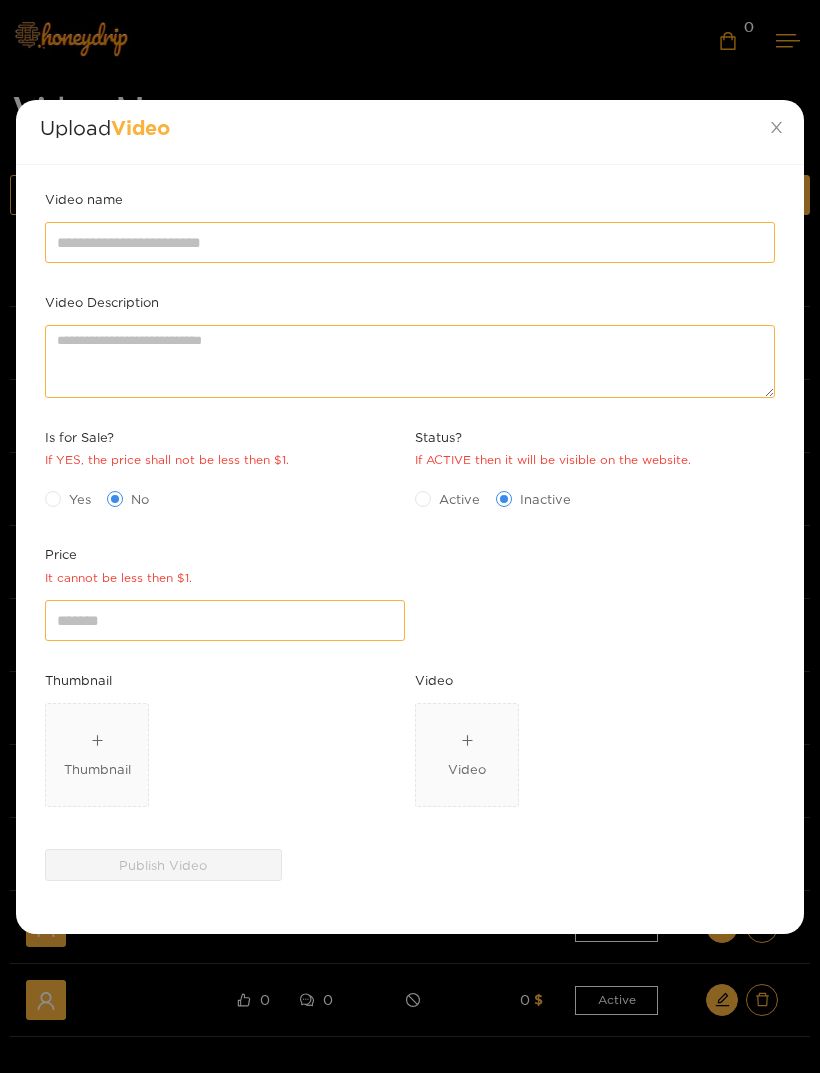 click on "Video" at bounding box center [467, 755] 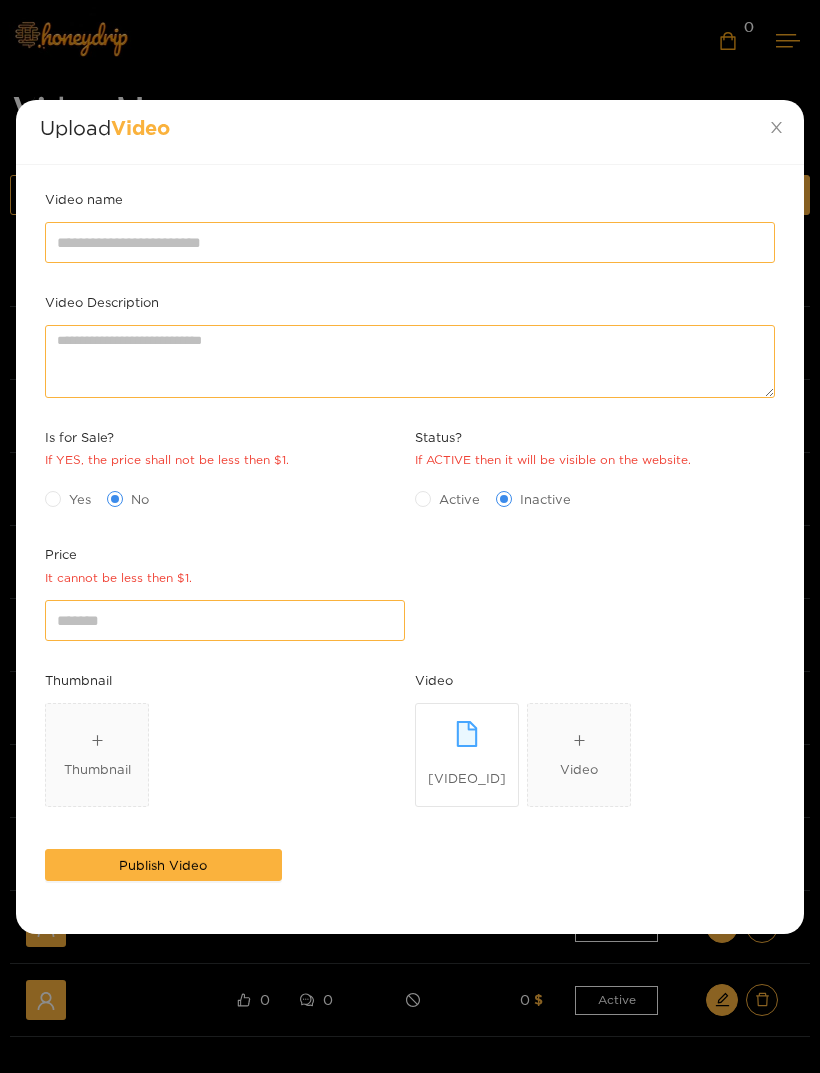 click on "Thumbnail" at bounding box center (97, 755) 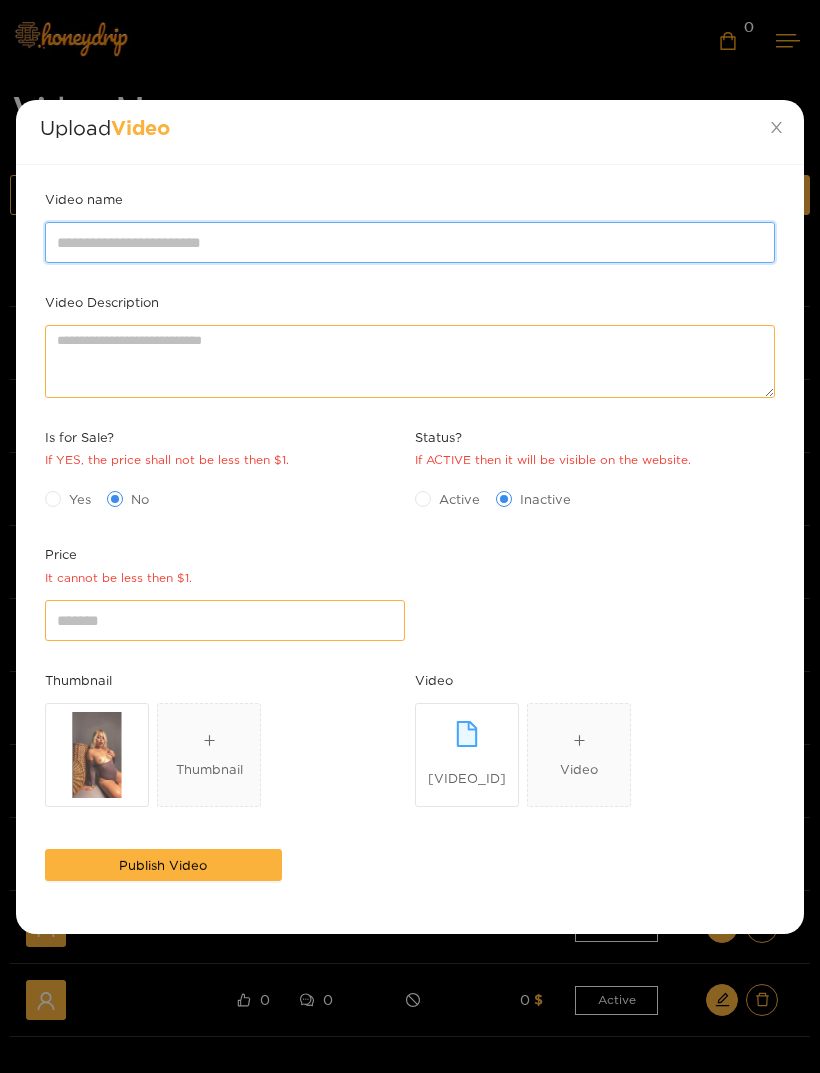 click on "Video name" at bounding box center (410, 242) 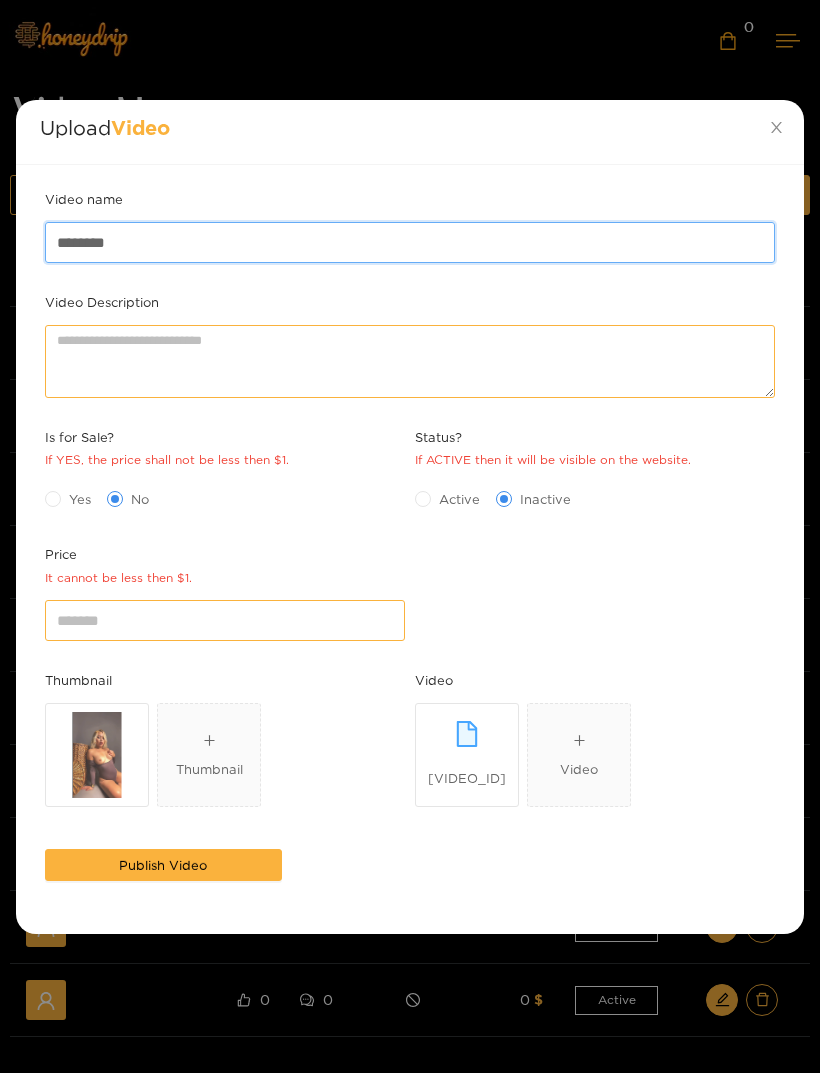 type on "*******" 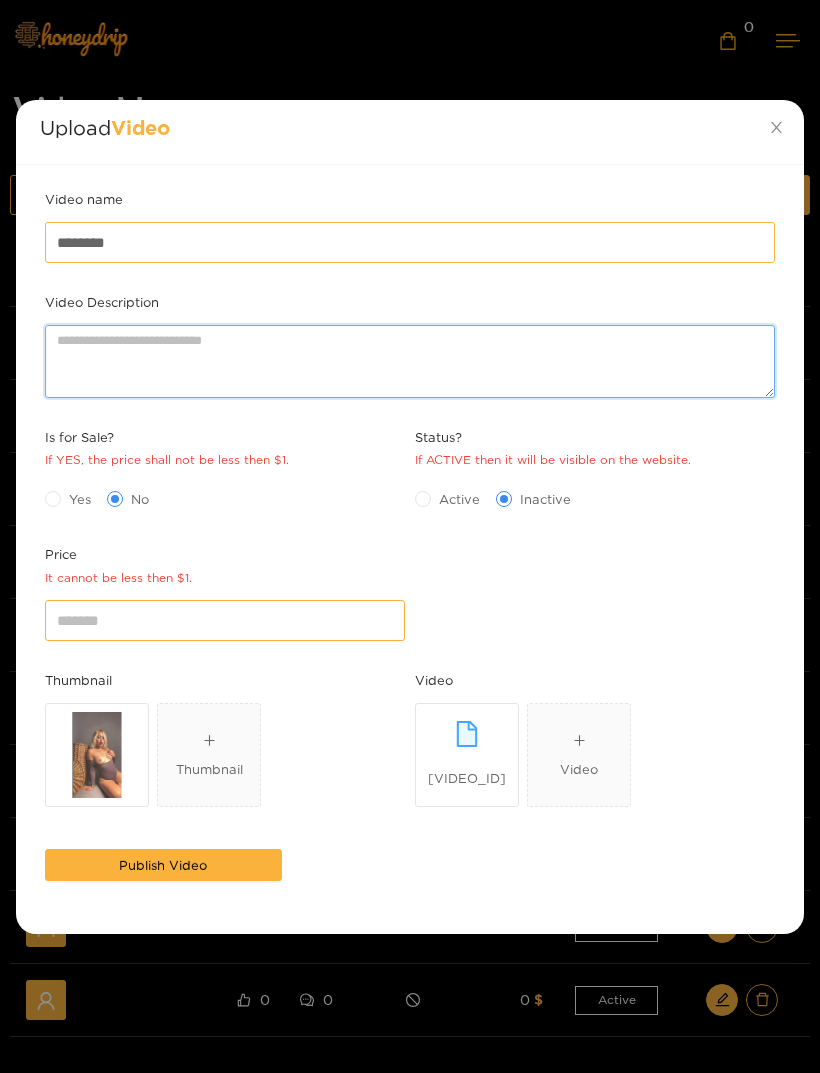 click on "Video Description" at bounding box center (410, 361) 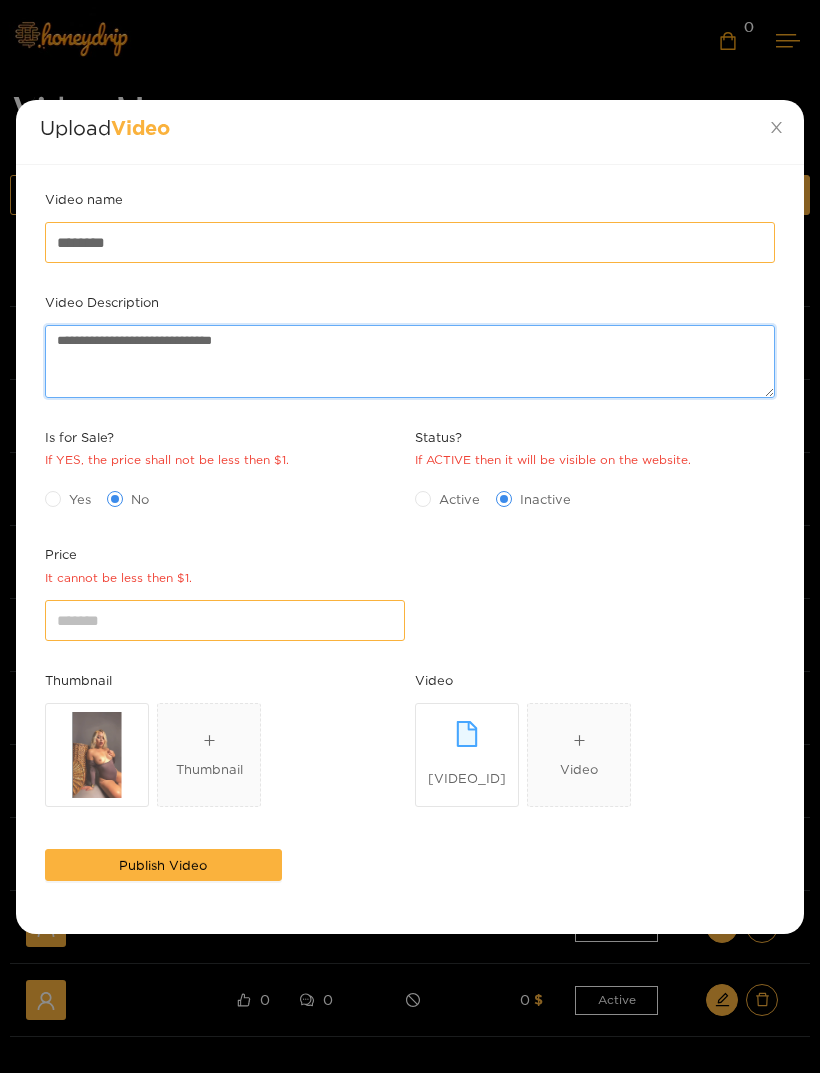 click on "**********" at bounding box center [410, 361] 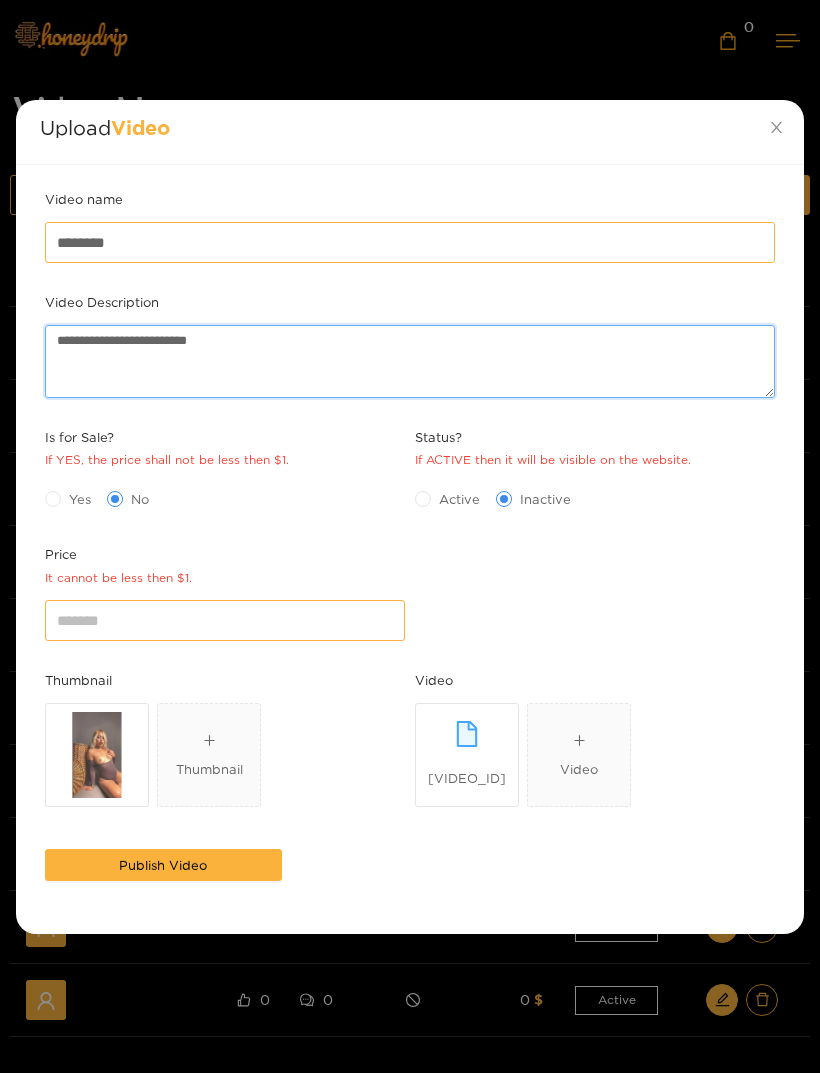 click on "**********" at bounding box center [410, 361] 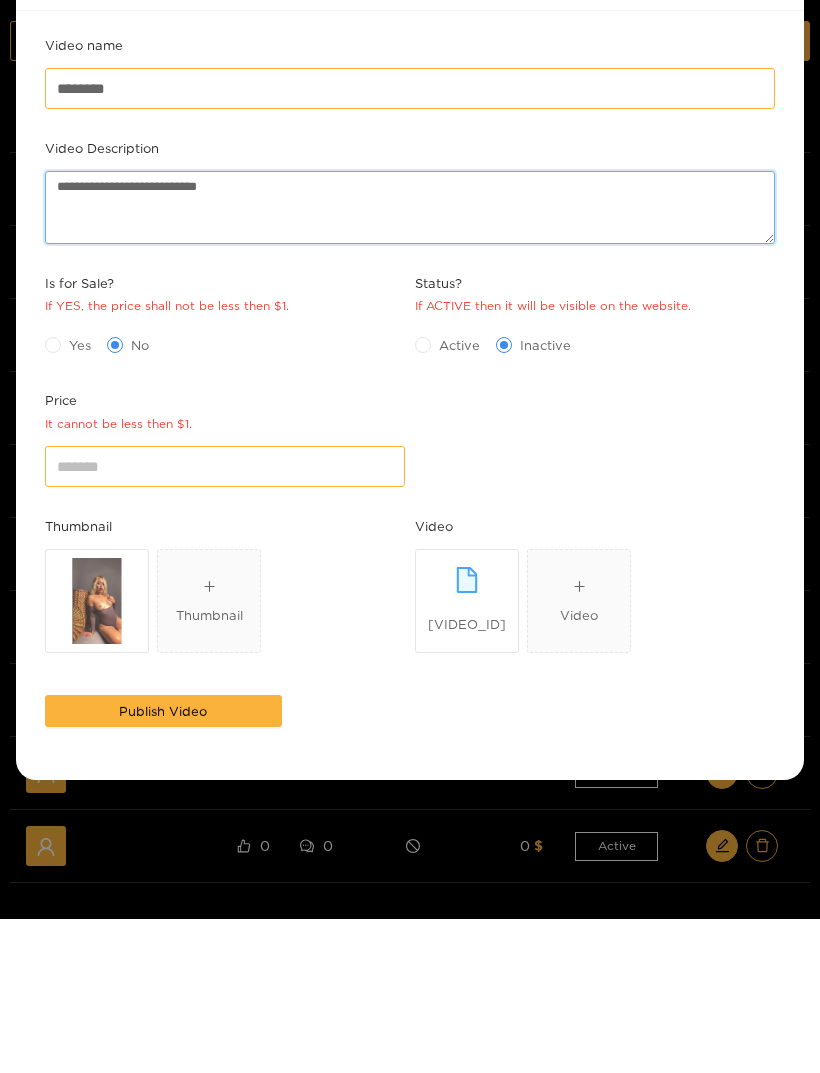 type on "**********" 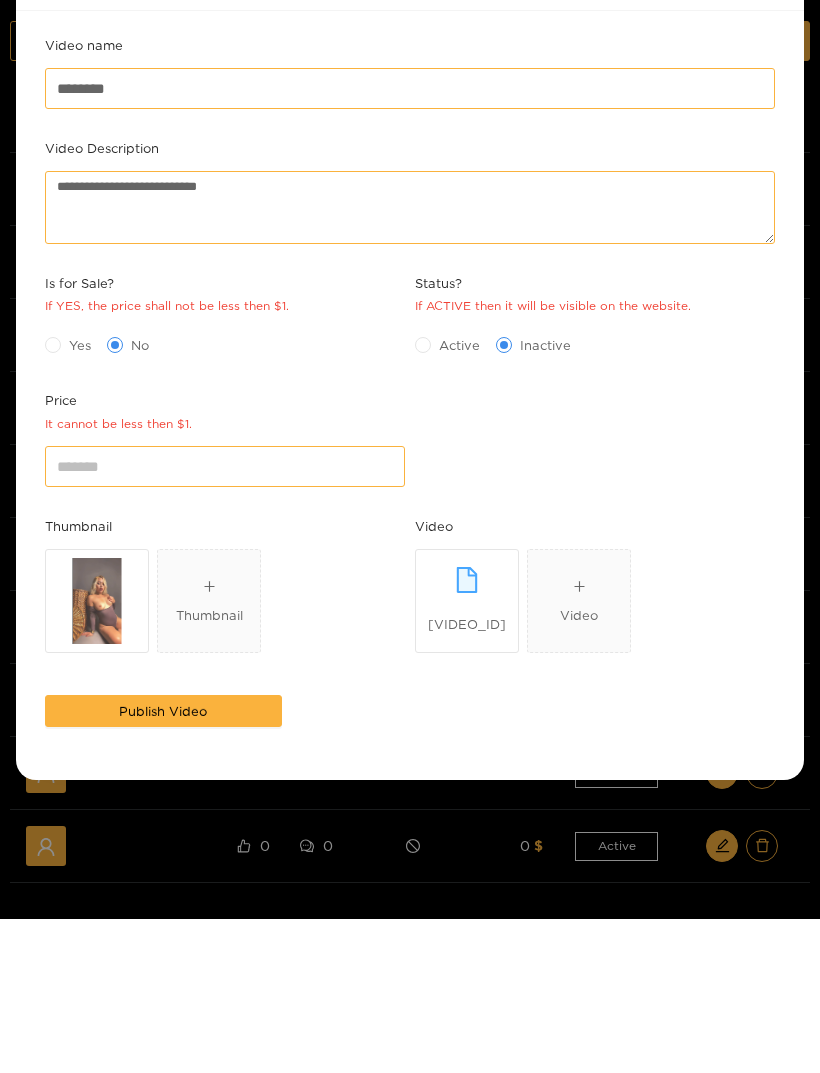 click on "Yes" at bounding box center [80, 499] 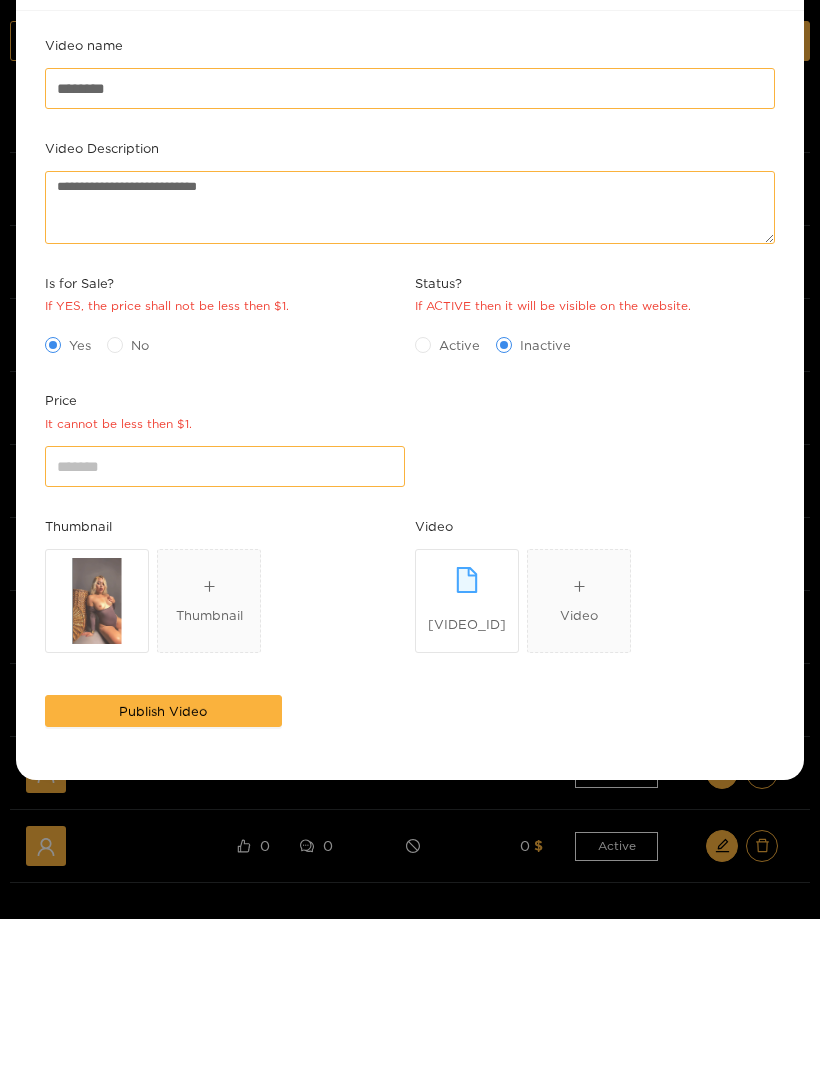 scroll, scrollTop: 154, scrollLeft: 0, axis: vertical 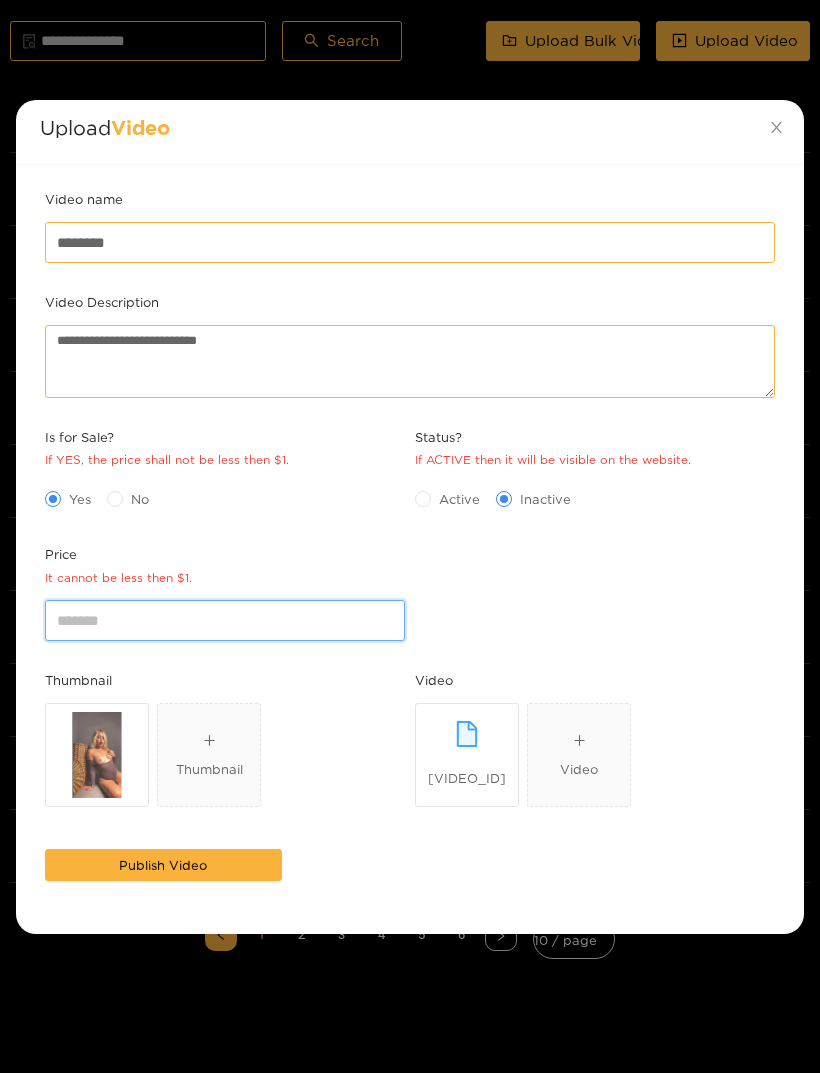 click on "*" at bounding box center (225, 620) 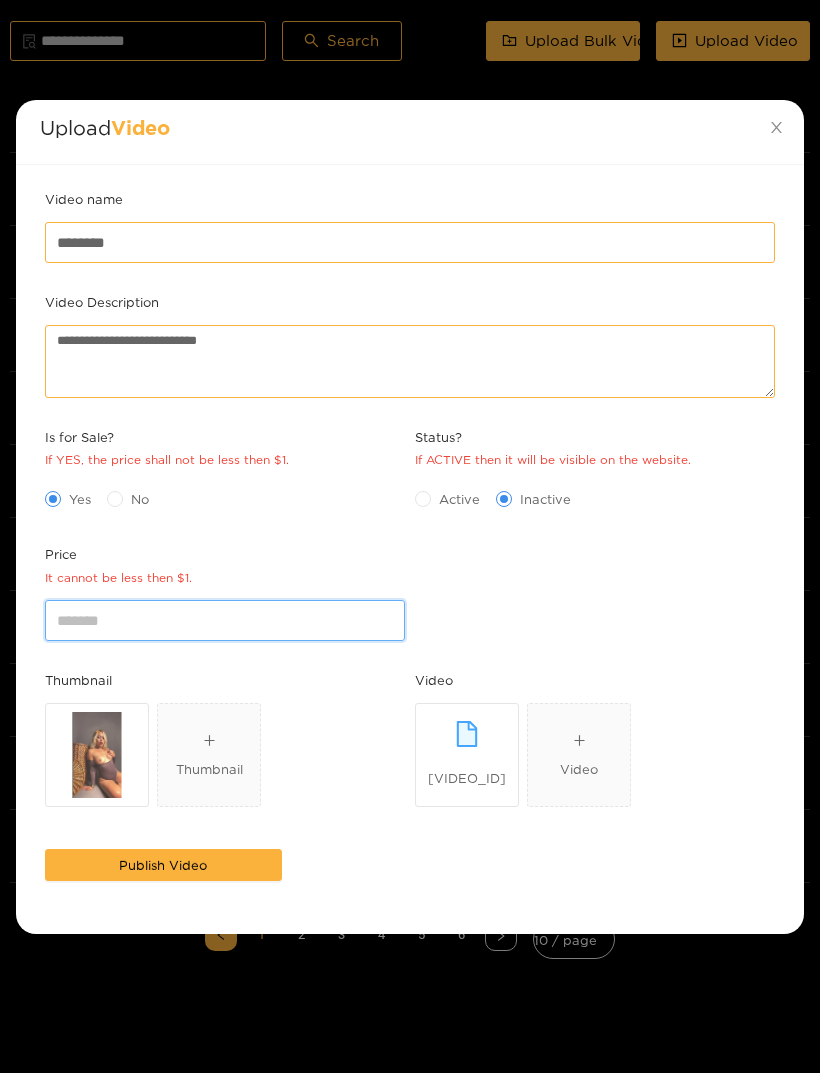 type on "*" 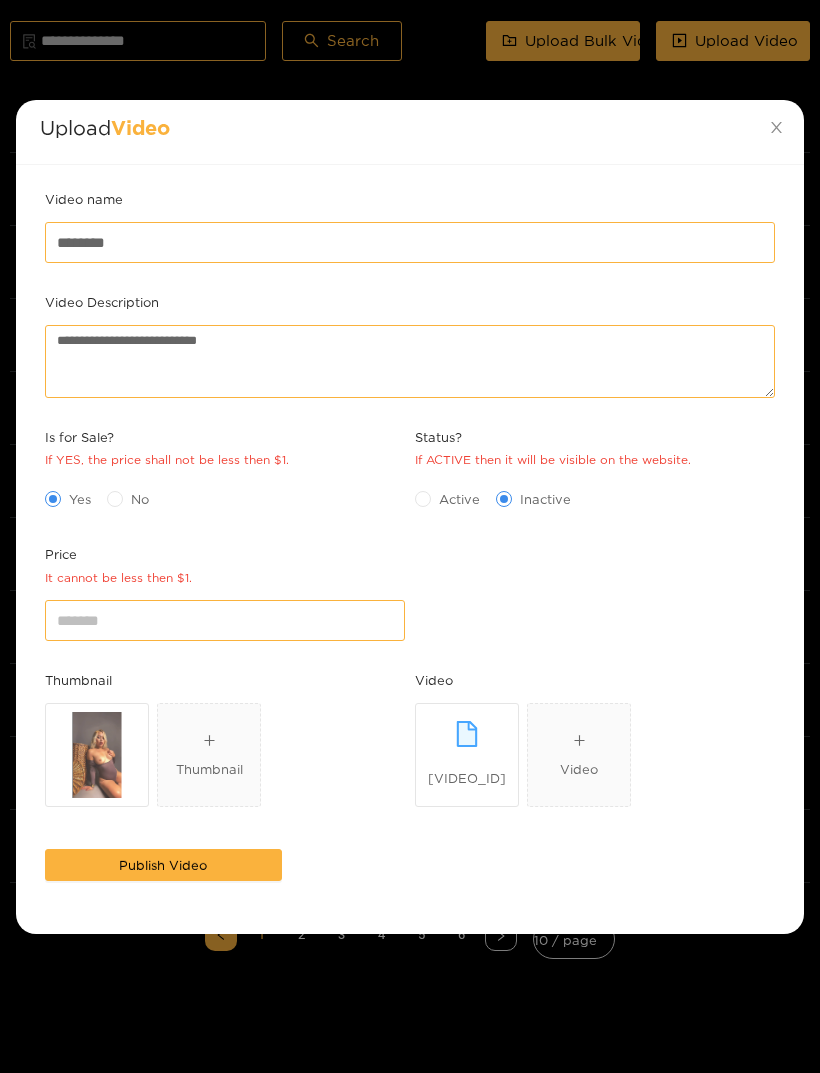 click on "Video" at bounding box center (595, 684) 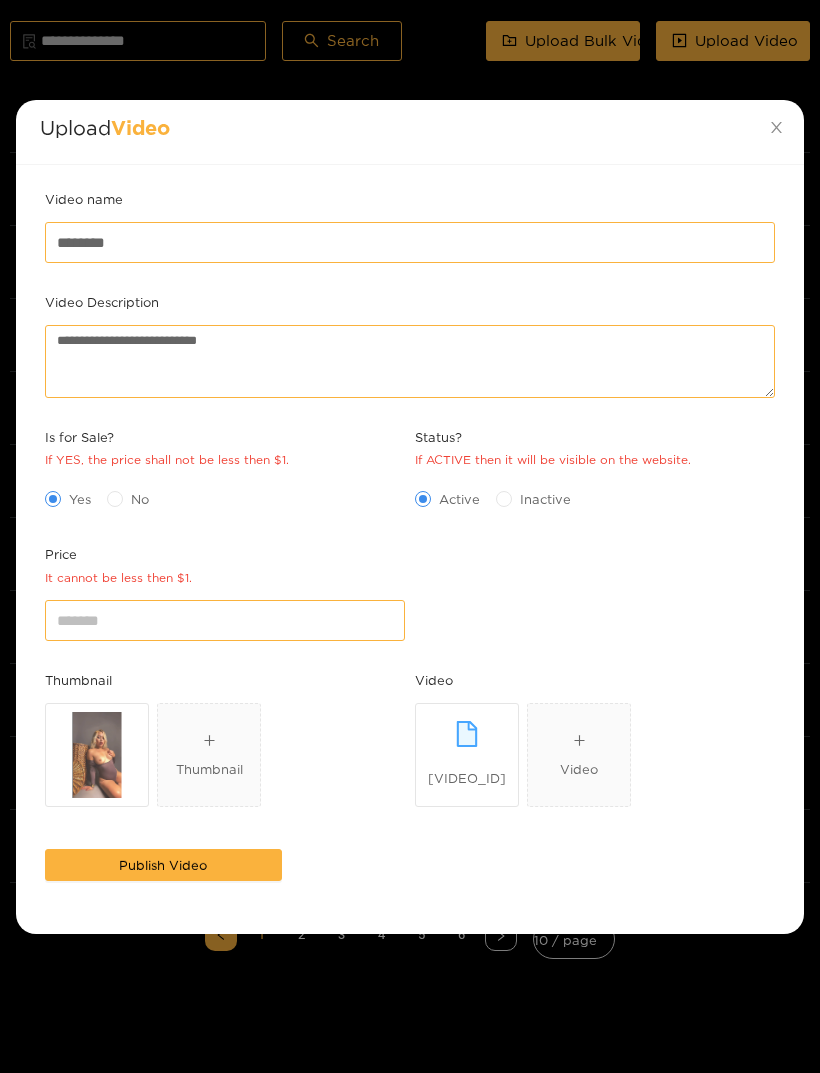 click on "Publish Video" at bounding box center [163, 865] 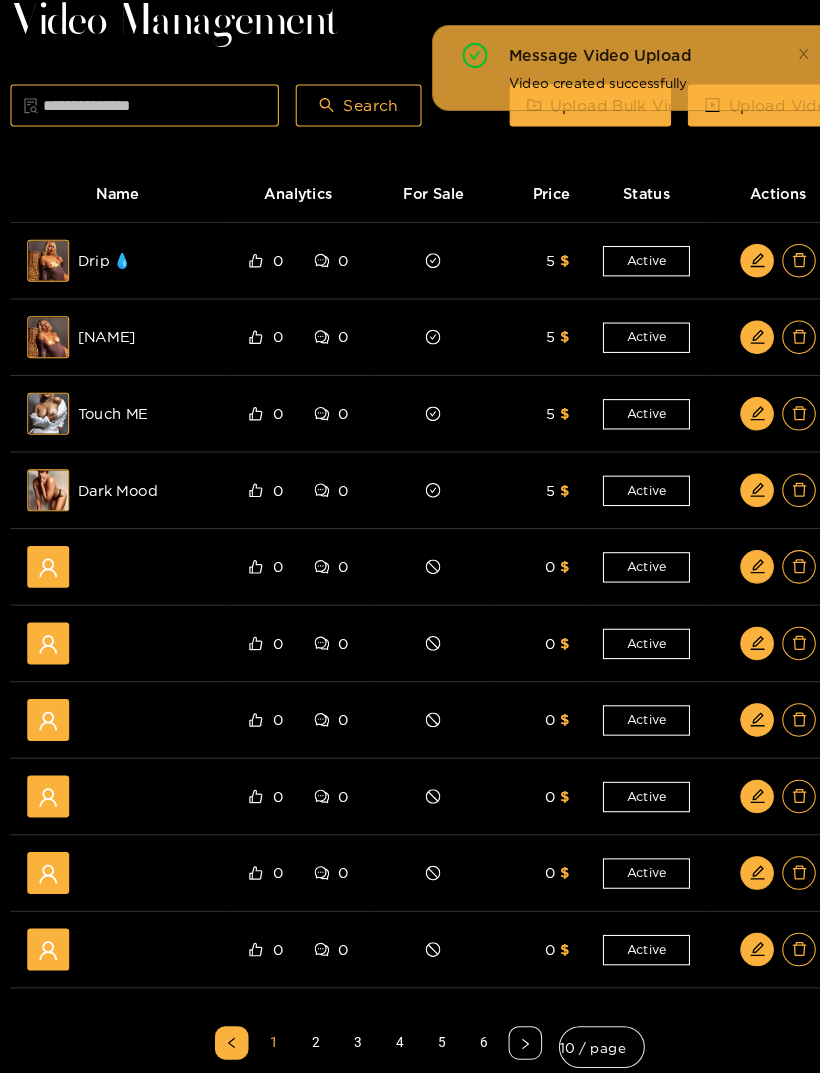 scroll, scrollTop: 0, scrollLeft: 0, axis: both 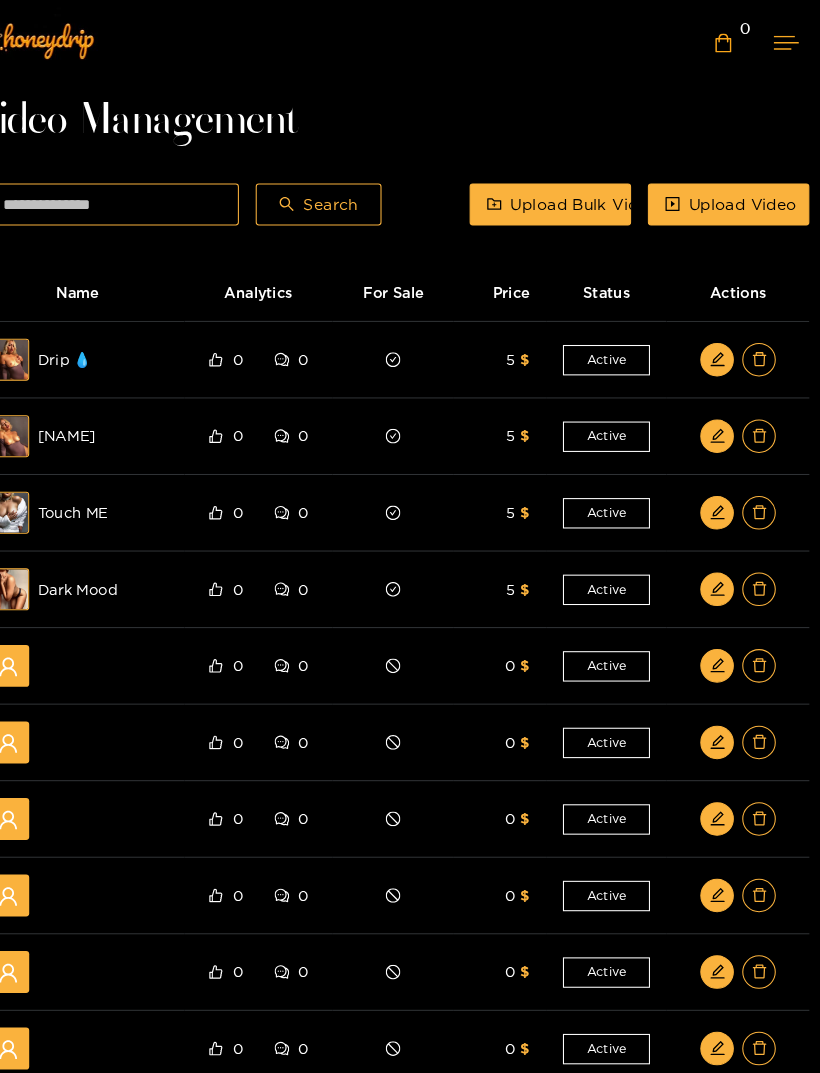 click at bounding box center (788, 40) 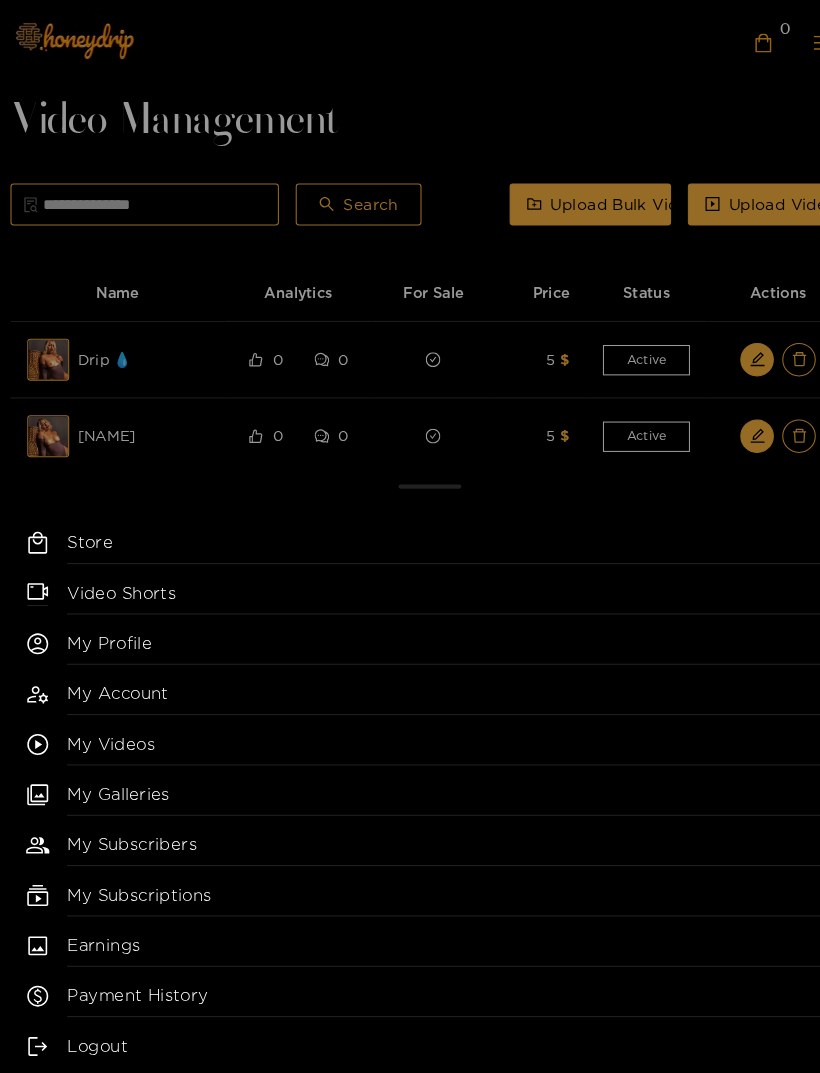 click on "My Profile" at bounding box center [430, 618] 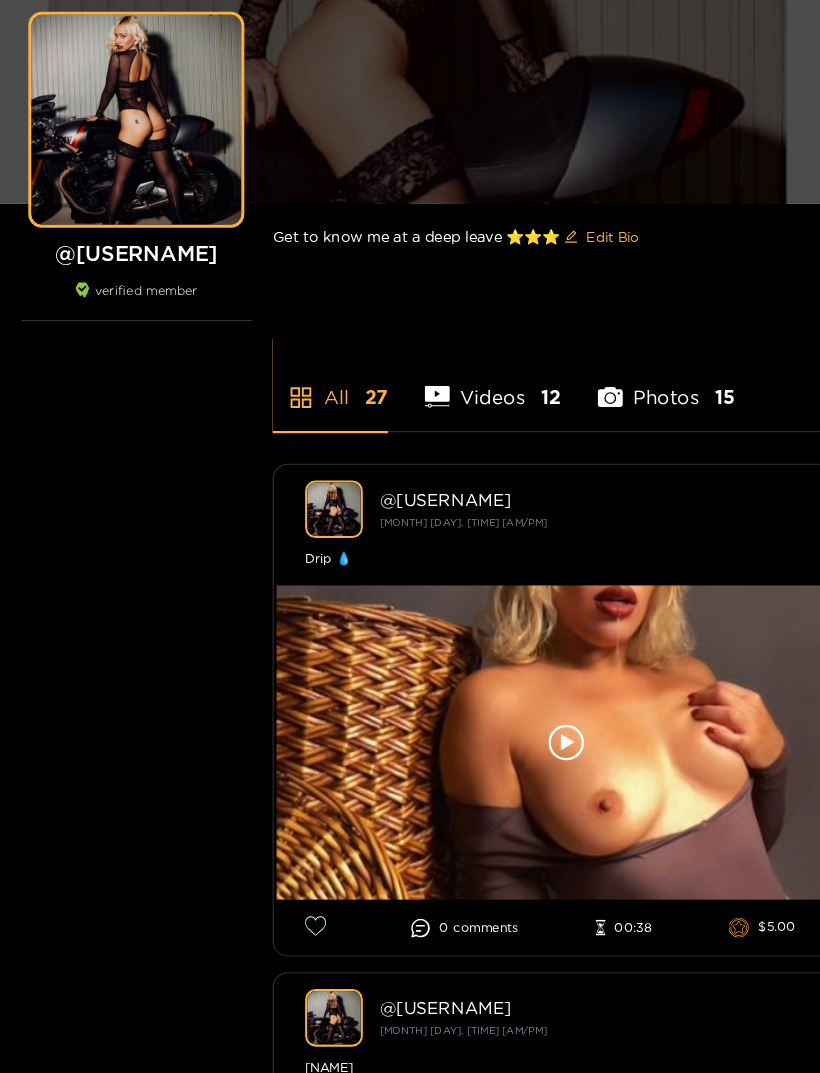 scroll, scrollTop: 0, scrollLeft: 0, axis: both 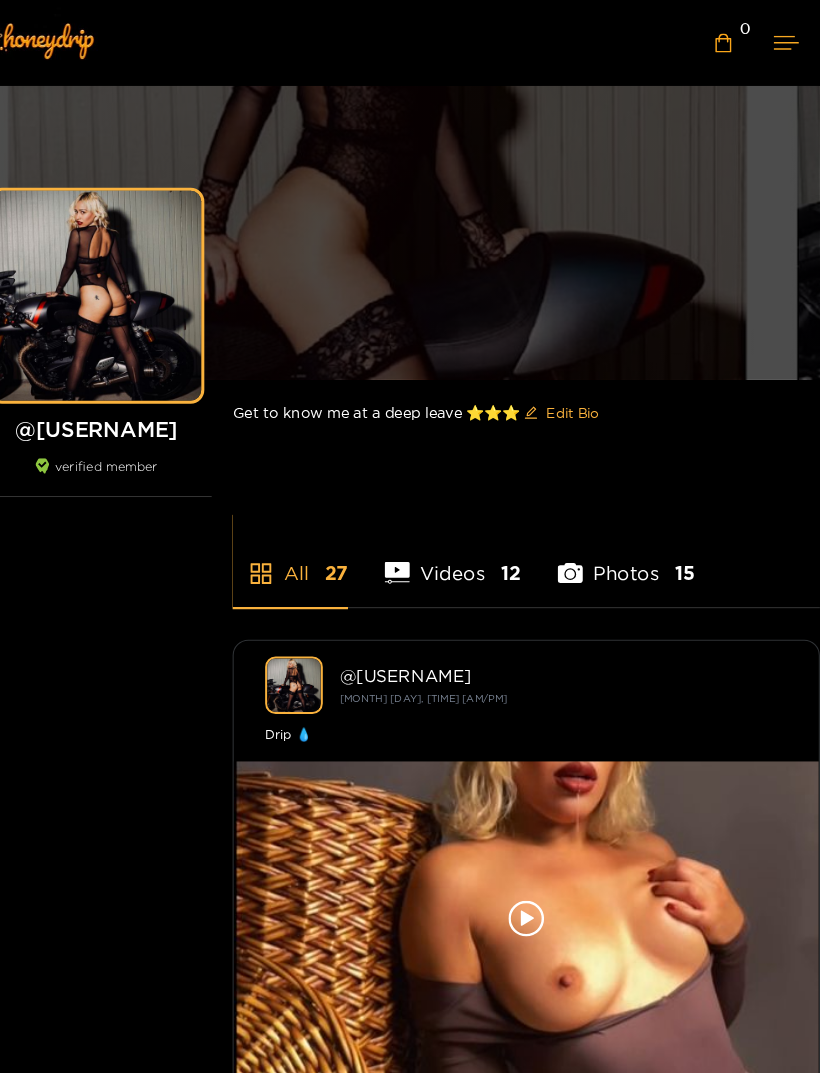 click at bounding box center [788, 40] 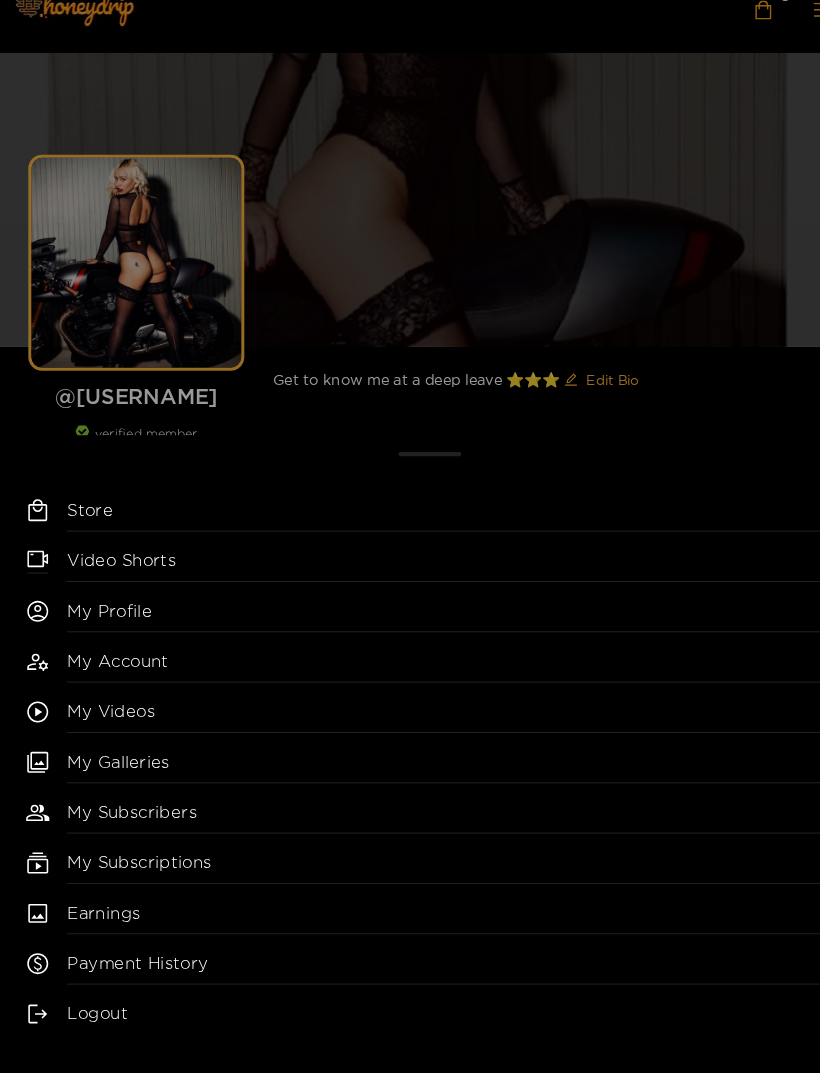 click on "My Galleries" at bounding box center [430, 762] 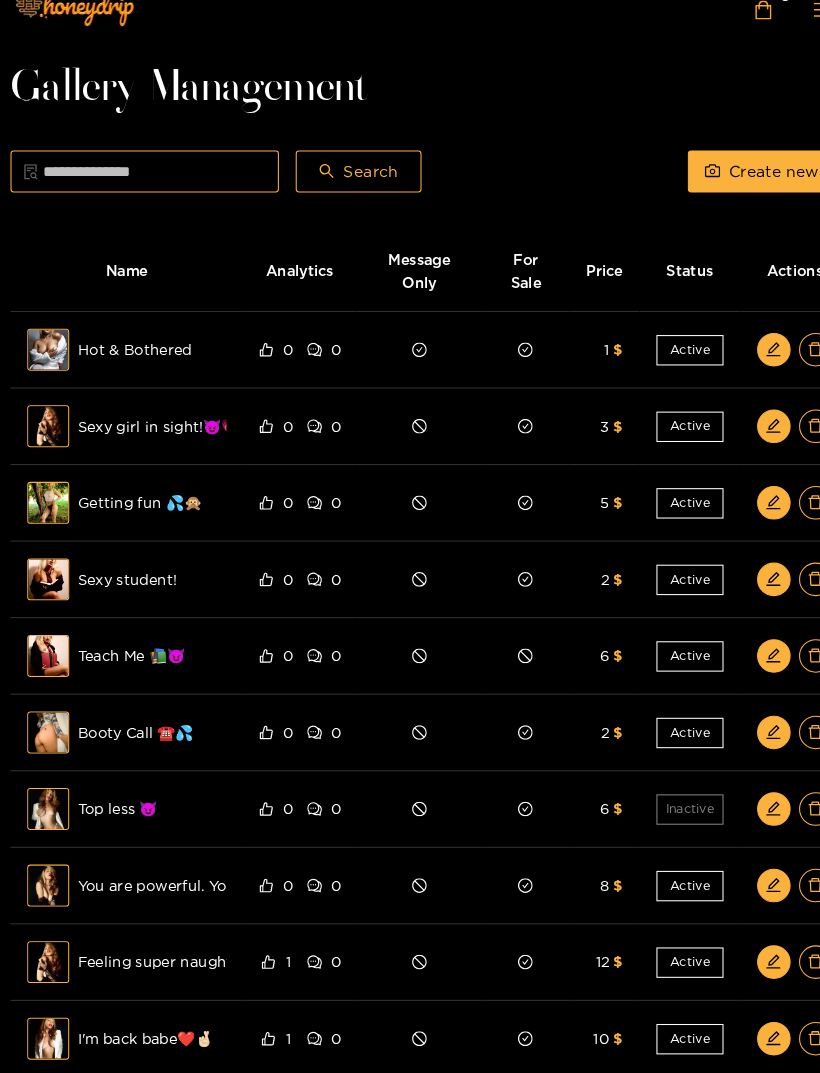 click on "Create new Gallery" at bounding box center (767, 195) 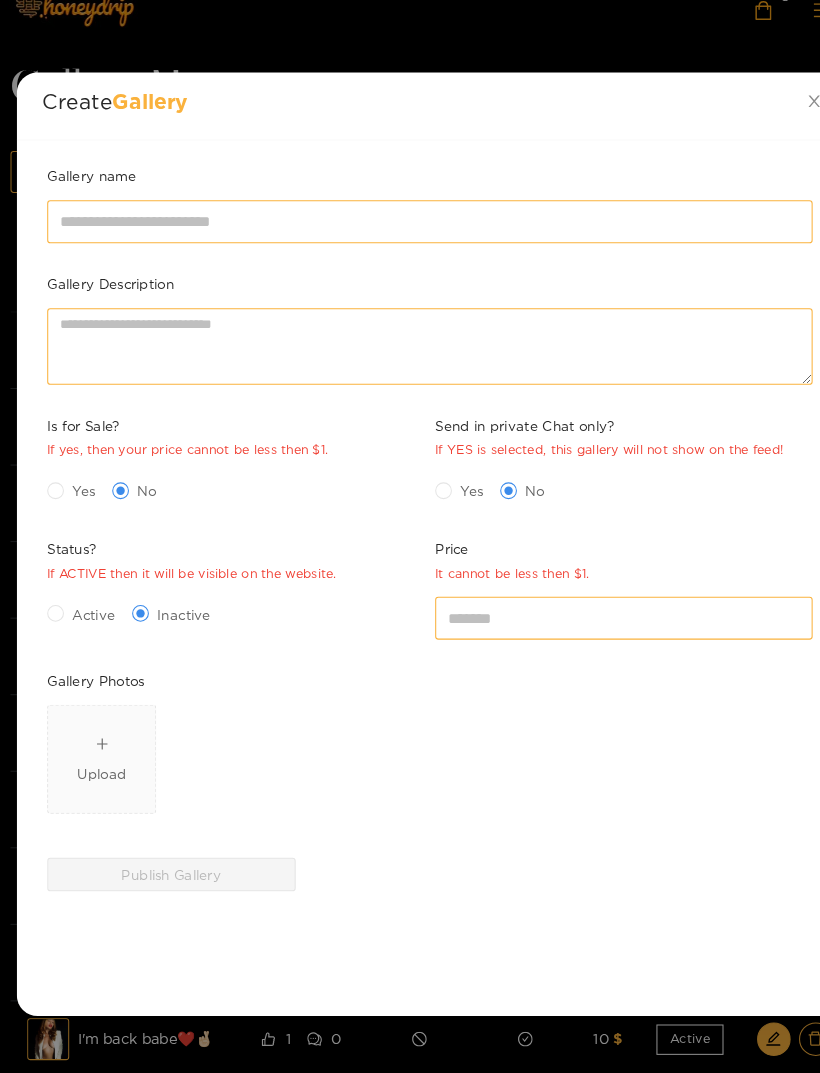 click on "Upload" at bounding box center [97, 769] 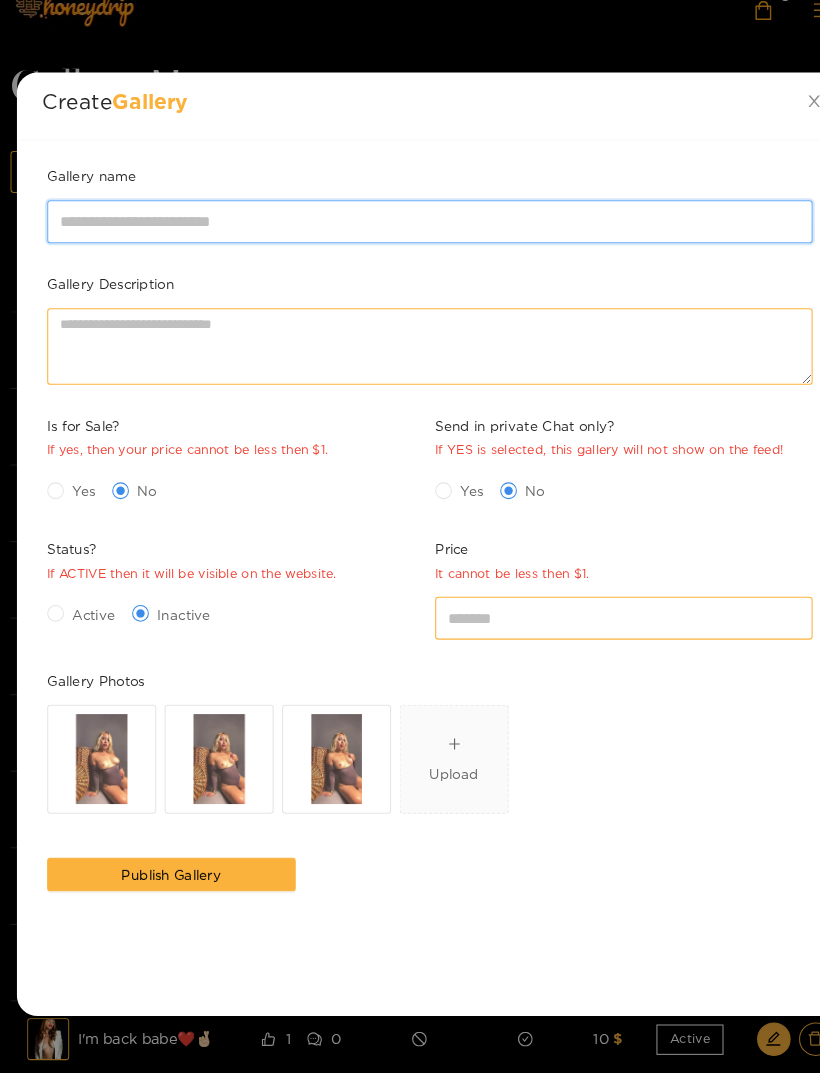 click on "Gallery name" at bounding box center (410, 242) 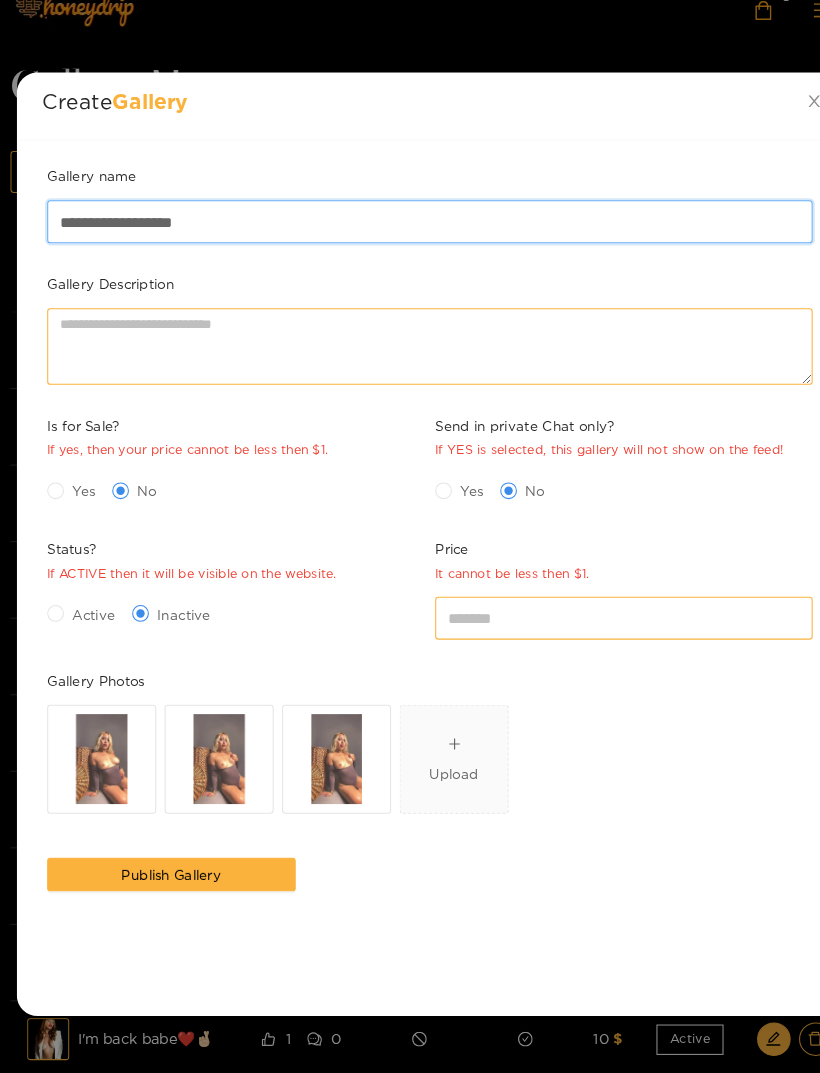 type on "**********" 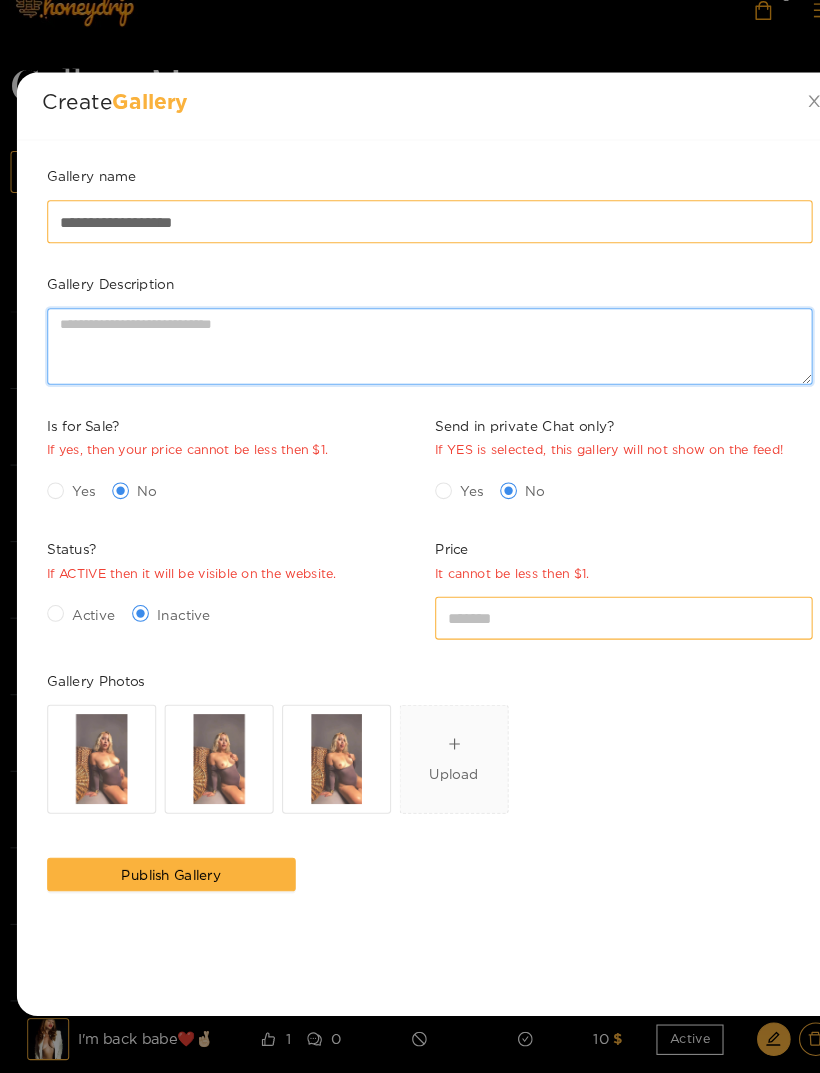 click on "Gallery Description" at bounding box center (410, 361) 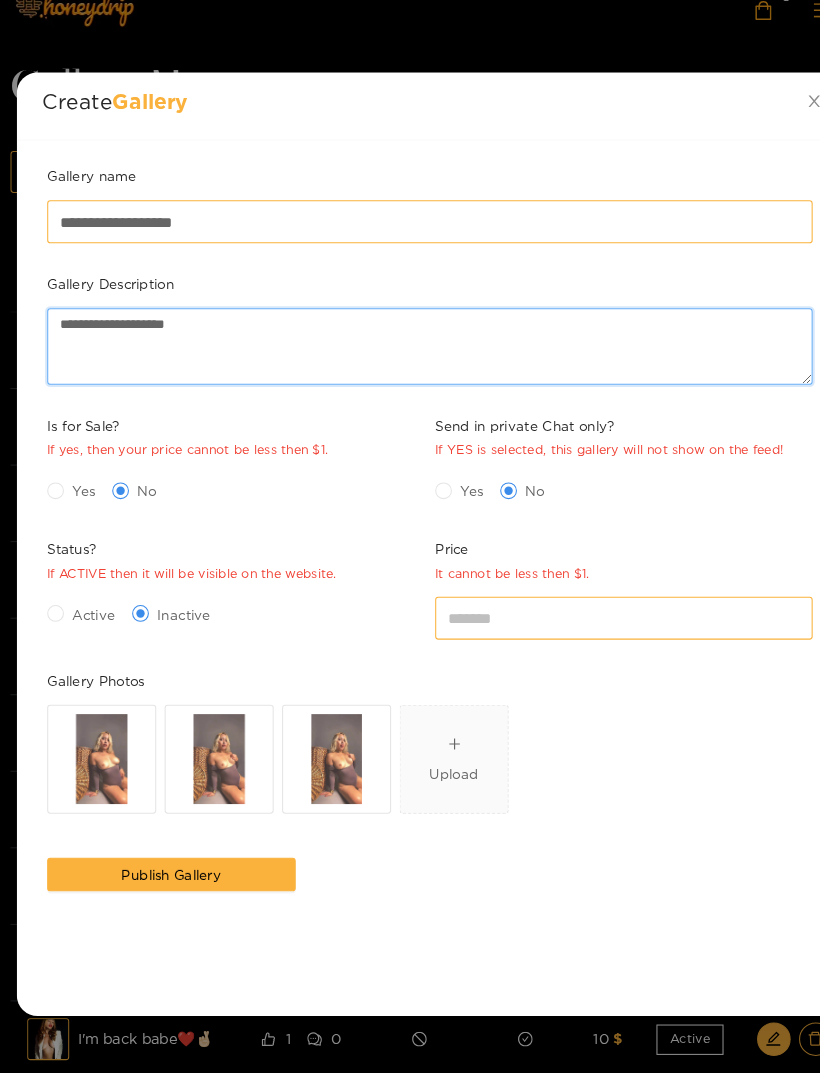 type on "**********" 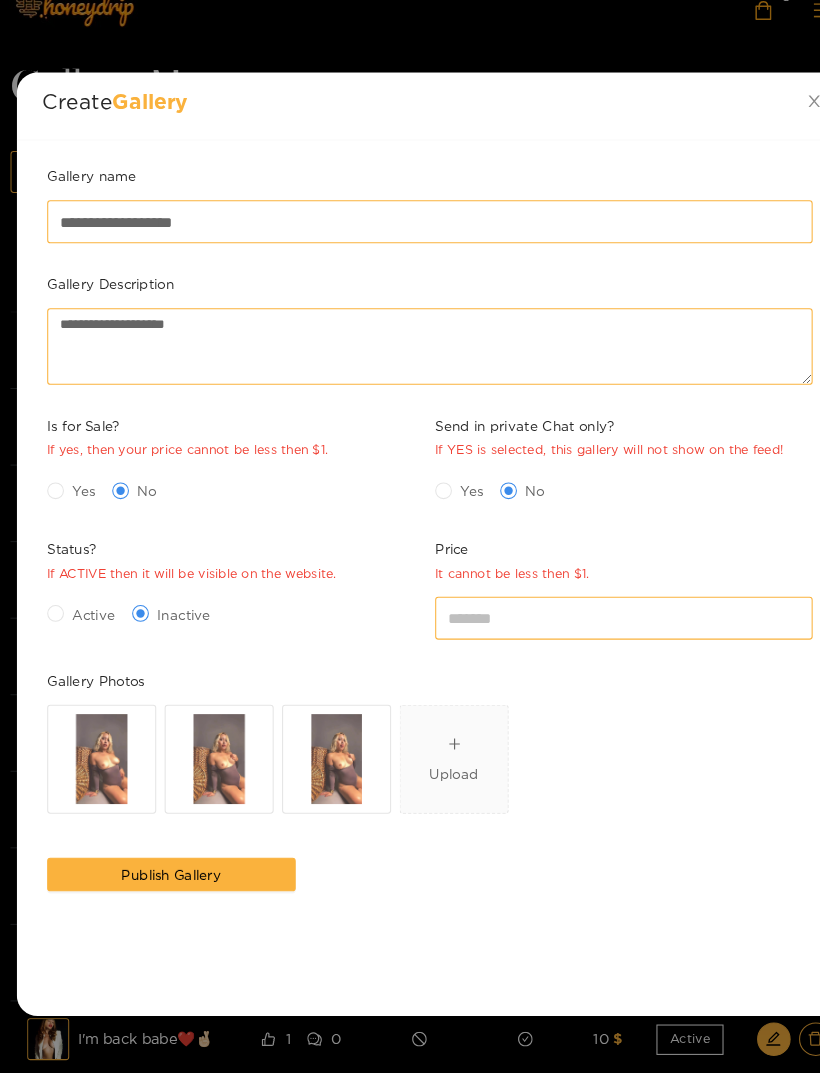 click on "Gallery Photos" at bounding box center [410, 684] 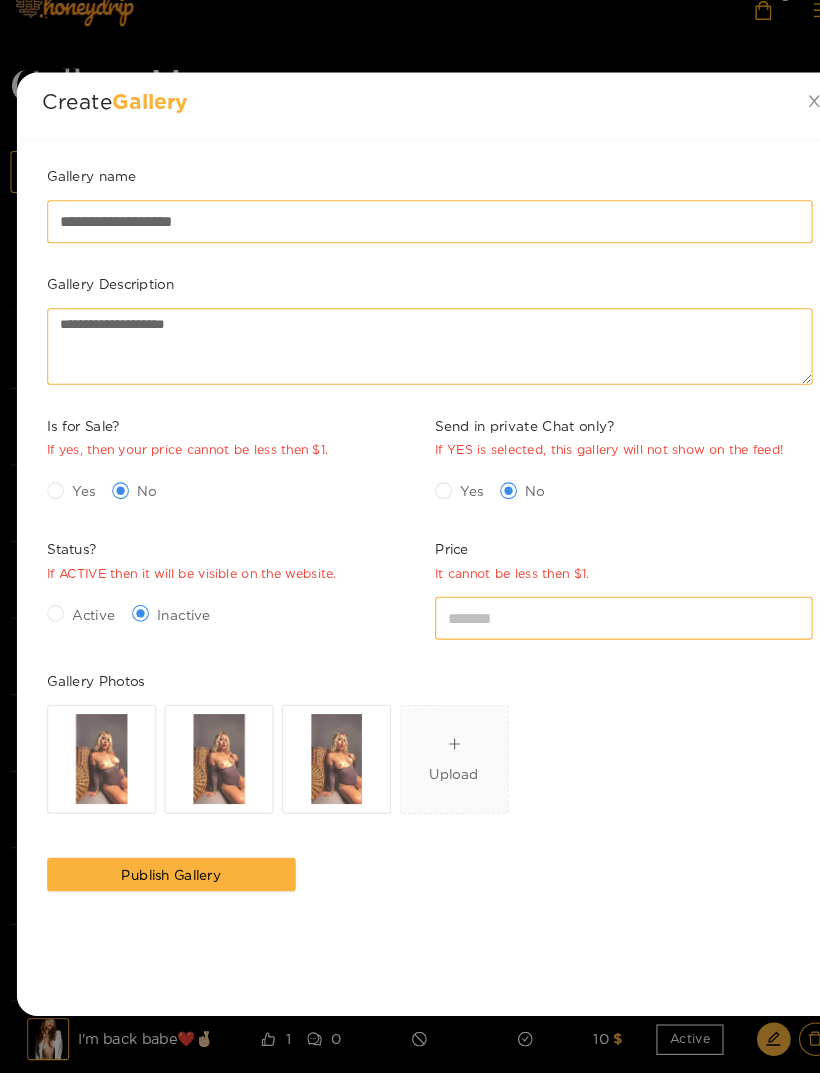 click on "Yes" at bounding box center [80, 499] 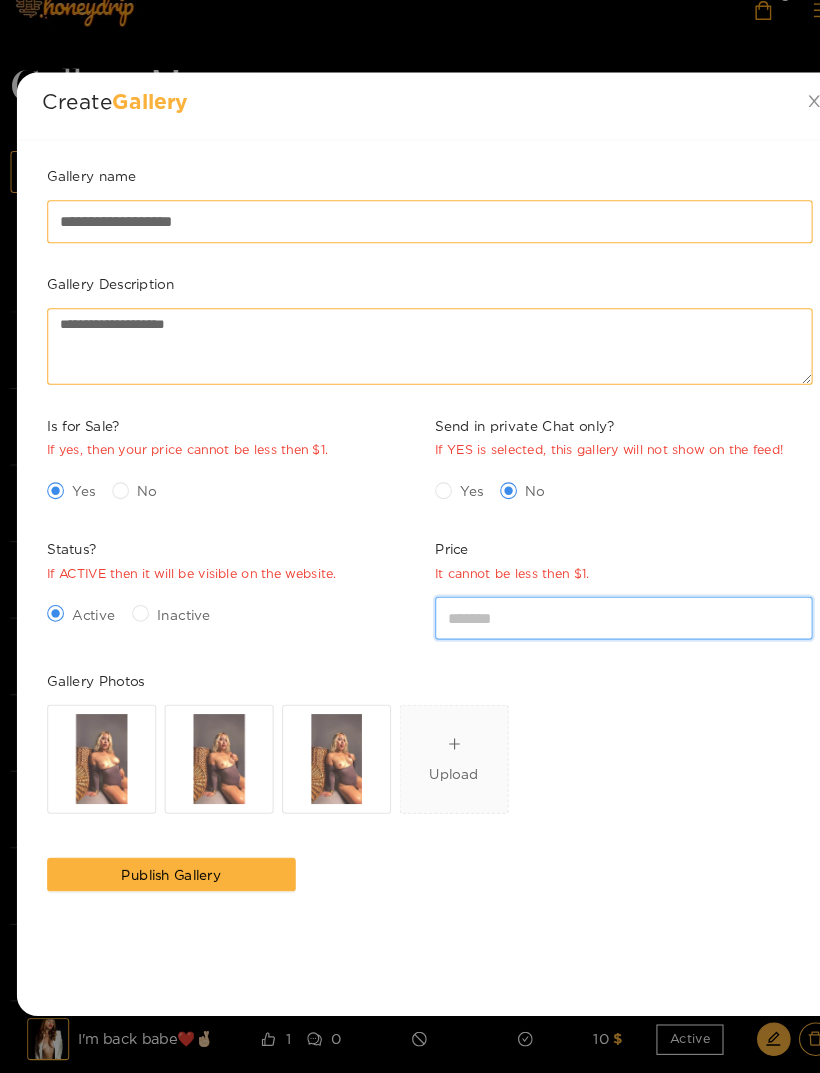click on "*" at bounding box center [595, 620] 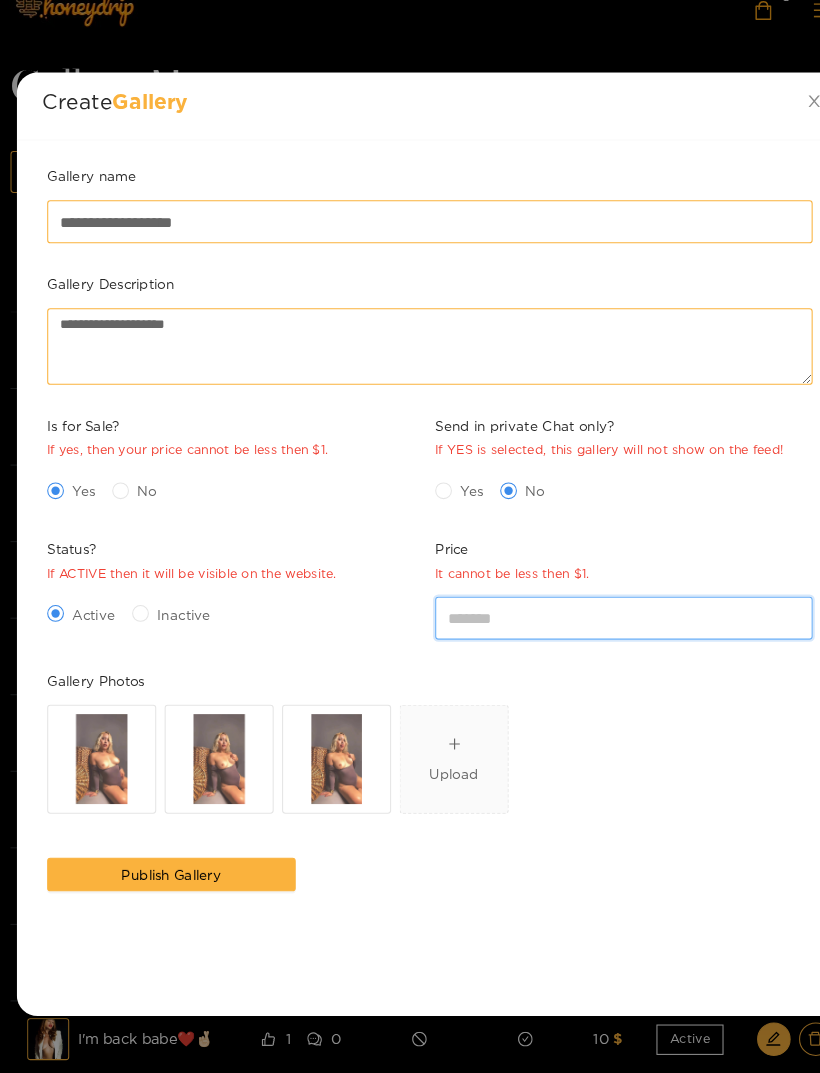 type on "*" 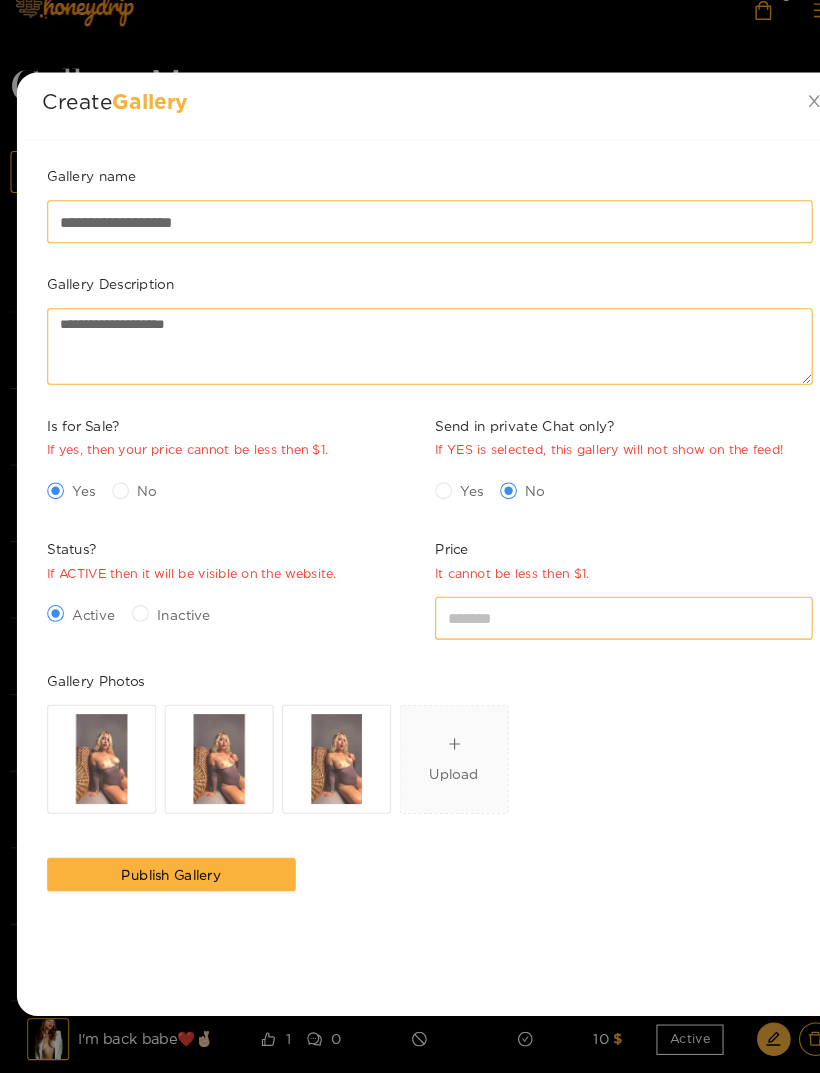 click on "IMG_0959.jpeg IMG_0957.jpeg IMG_0958.jpeg Upload" at bounding box center (410, 759) 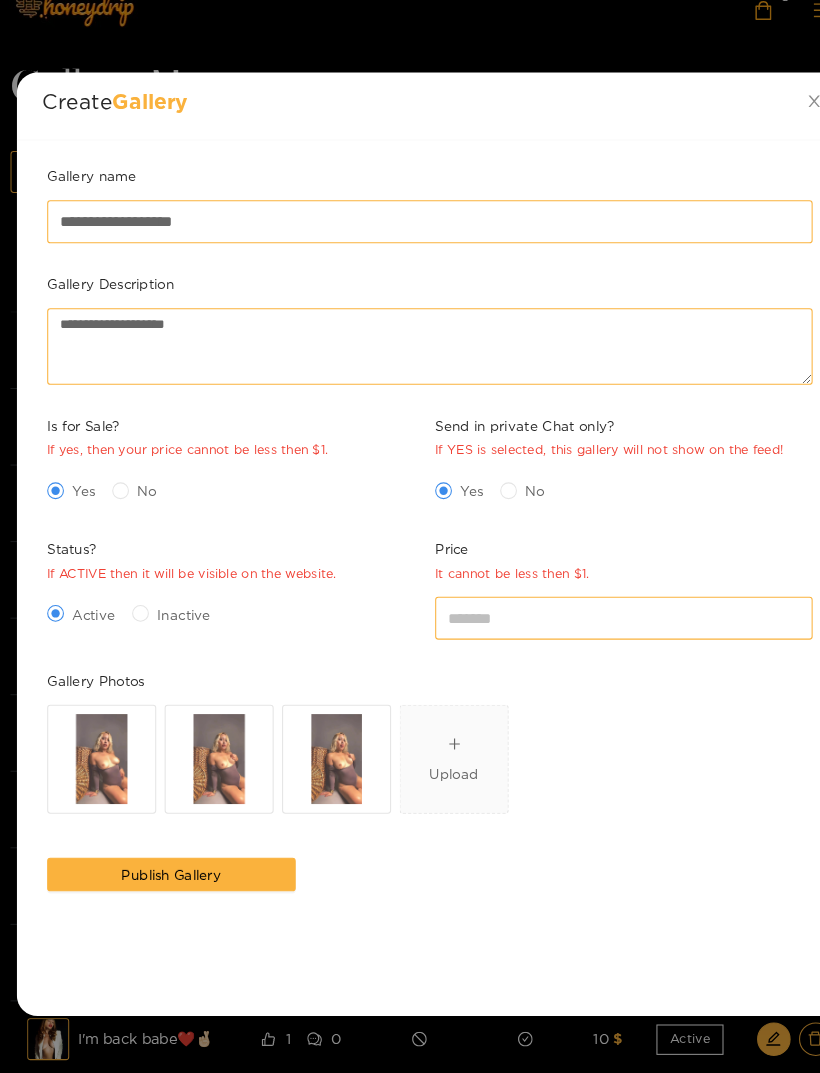 click on "Publish Gallery" at bounding box center (163, 865) 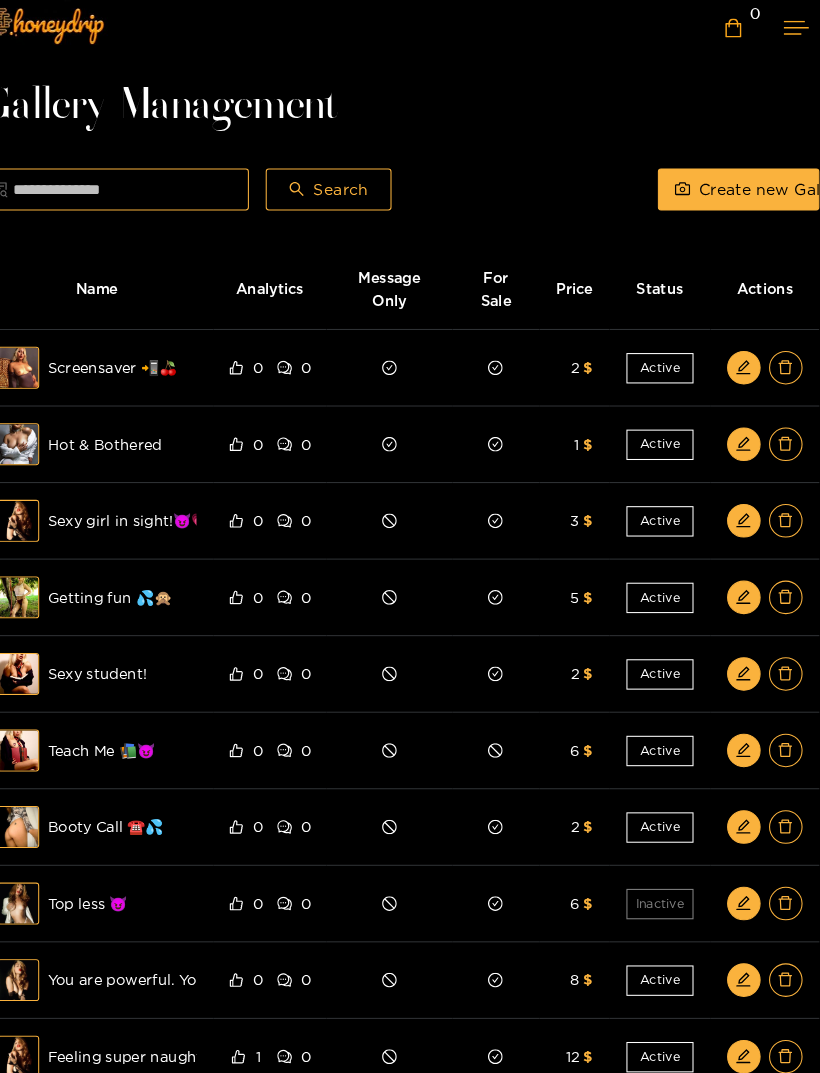 scroll, scrollTop: 4, scrollLeft: 0, axis: vertical 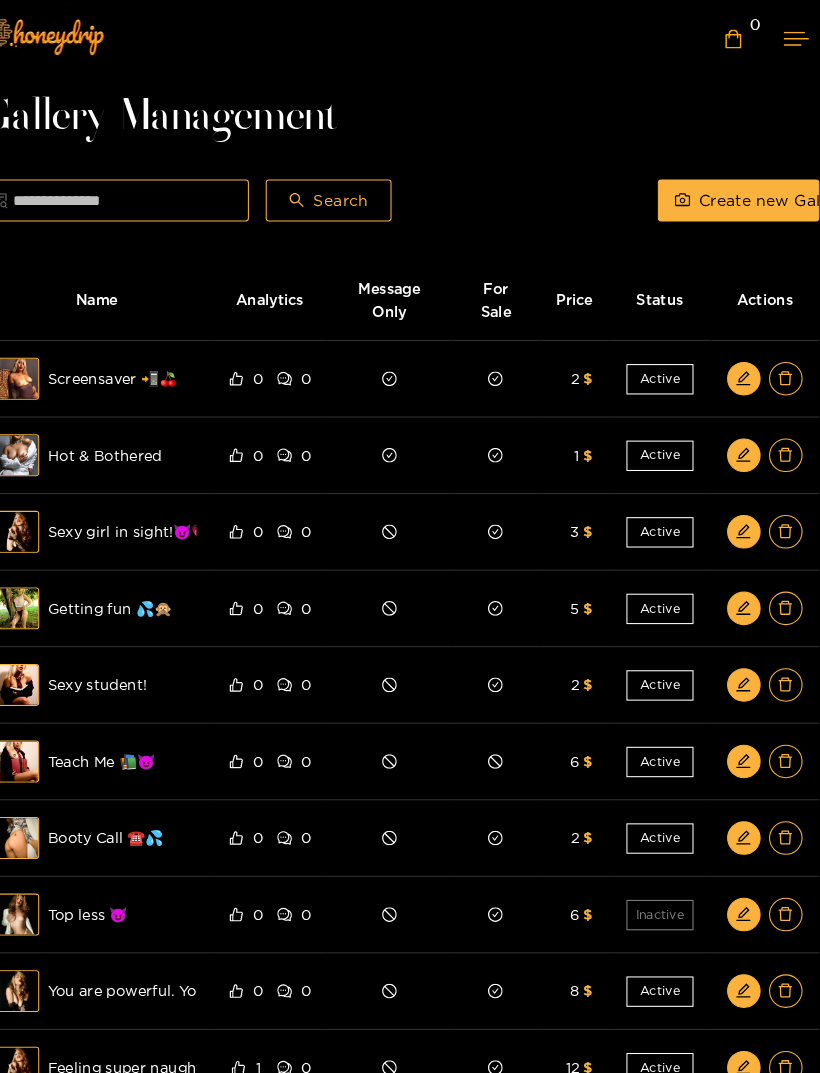 click at bounding box center (788, 36) 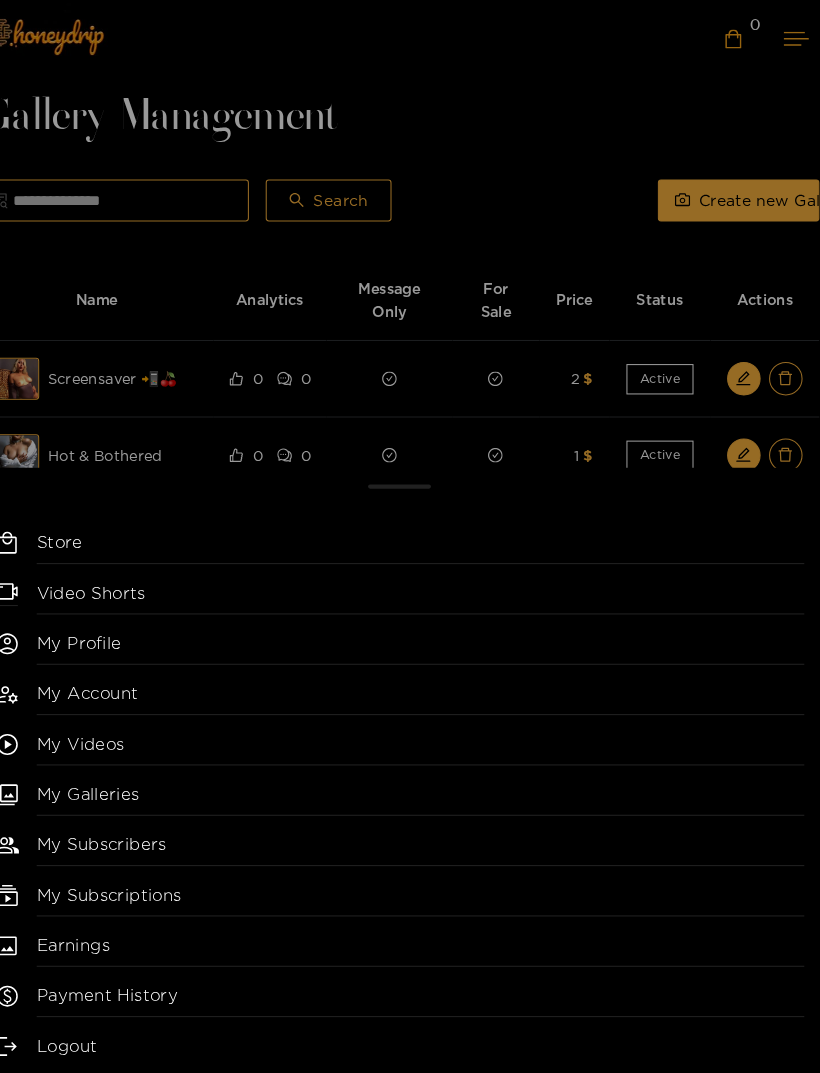scroll, scrollTop: 0, scrollLeft: 0, axis: both 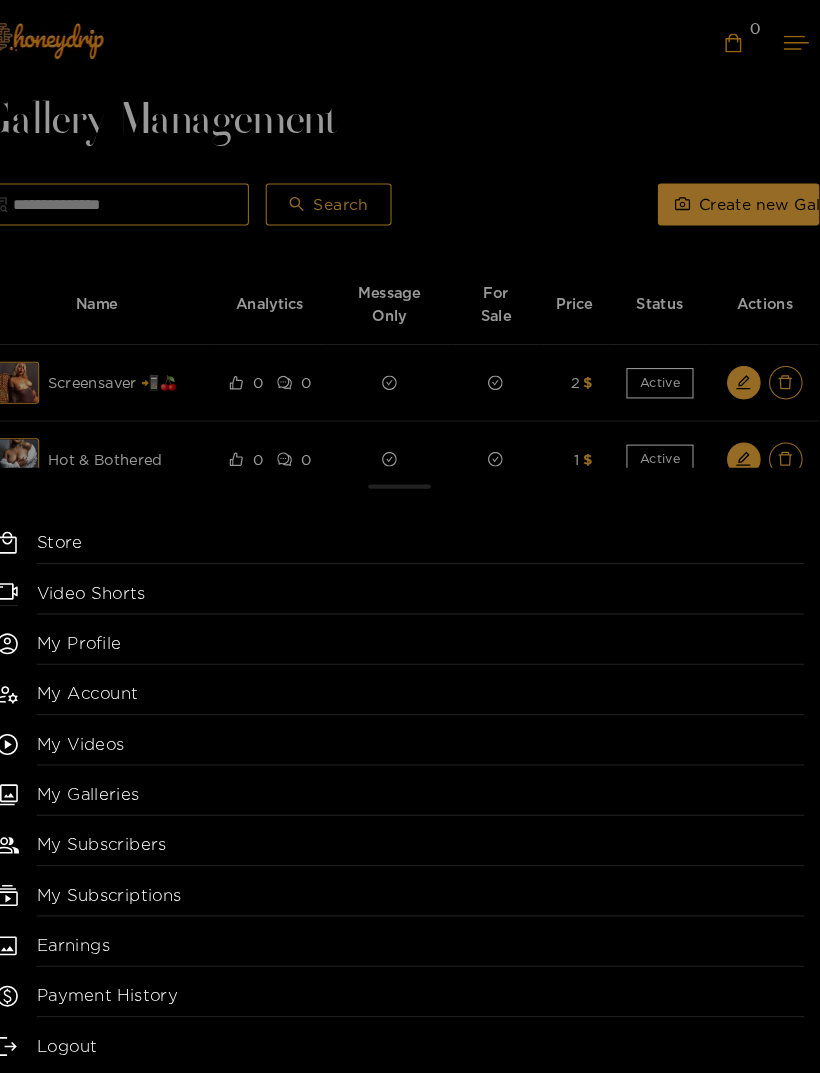 click on "Store Video Shorts My Profile My Account My Videos My Galleries My Subscribers My Subscriptions Earnings Payment History Logout" at bounding box center [410, 536] 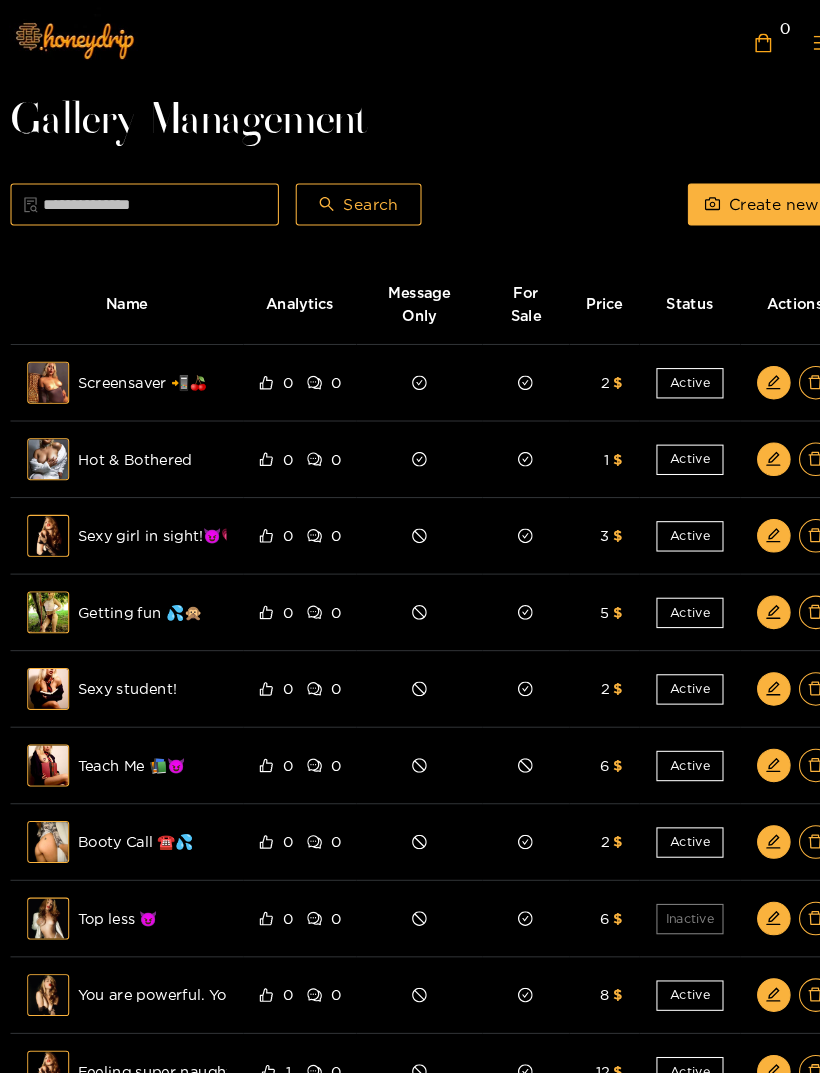 click at bounding box center [788, 40] 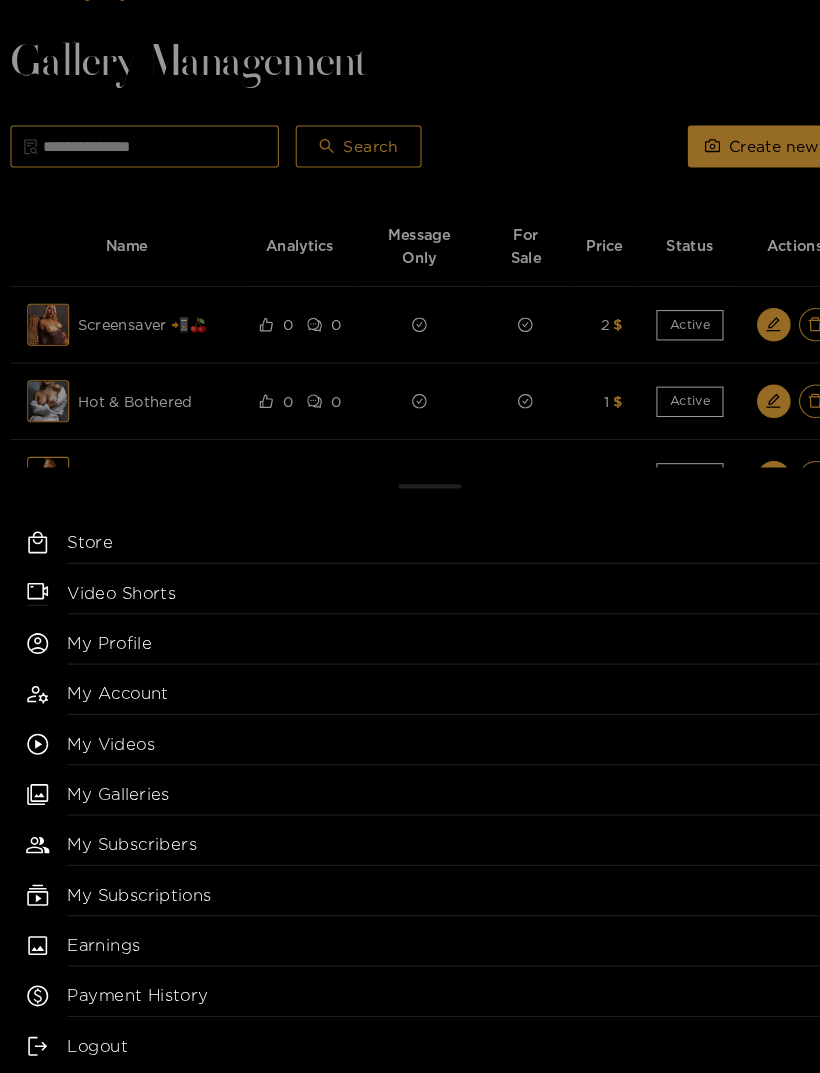 scroll, scrollTop: 58, scrollLeft: 0, axis: vertical 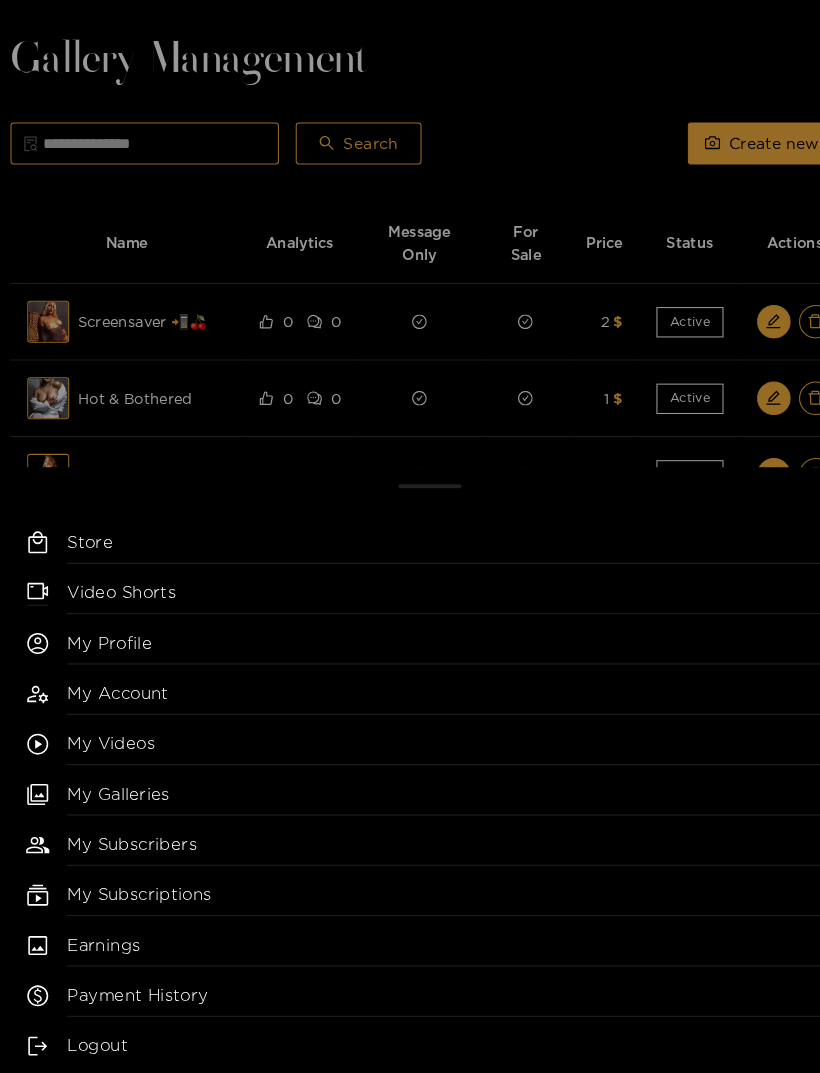 click on "My Profile" at bounding box center [430, 618] 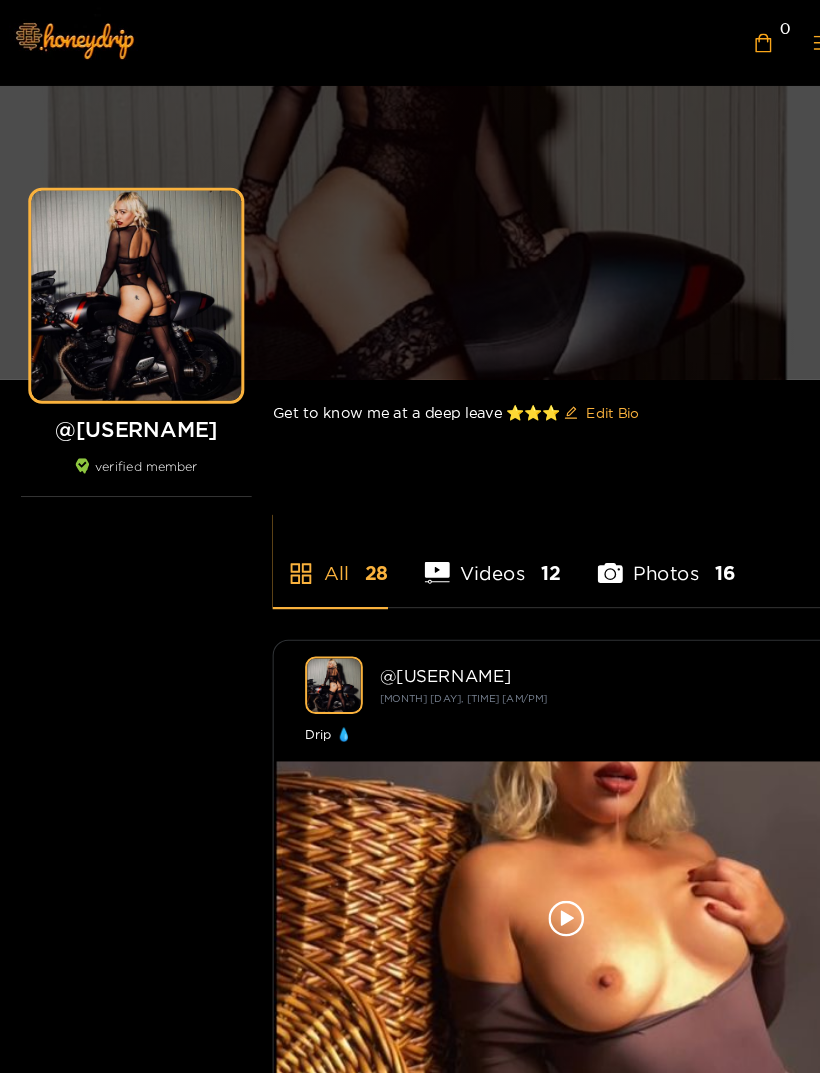 scroll, scrollTop: 0, scrollLeft: 0, axis: both 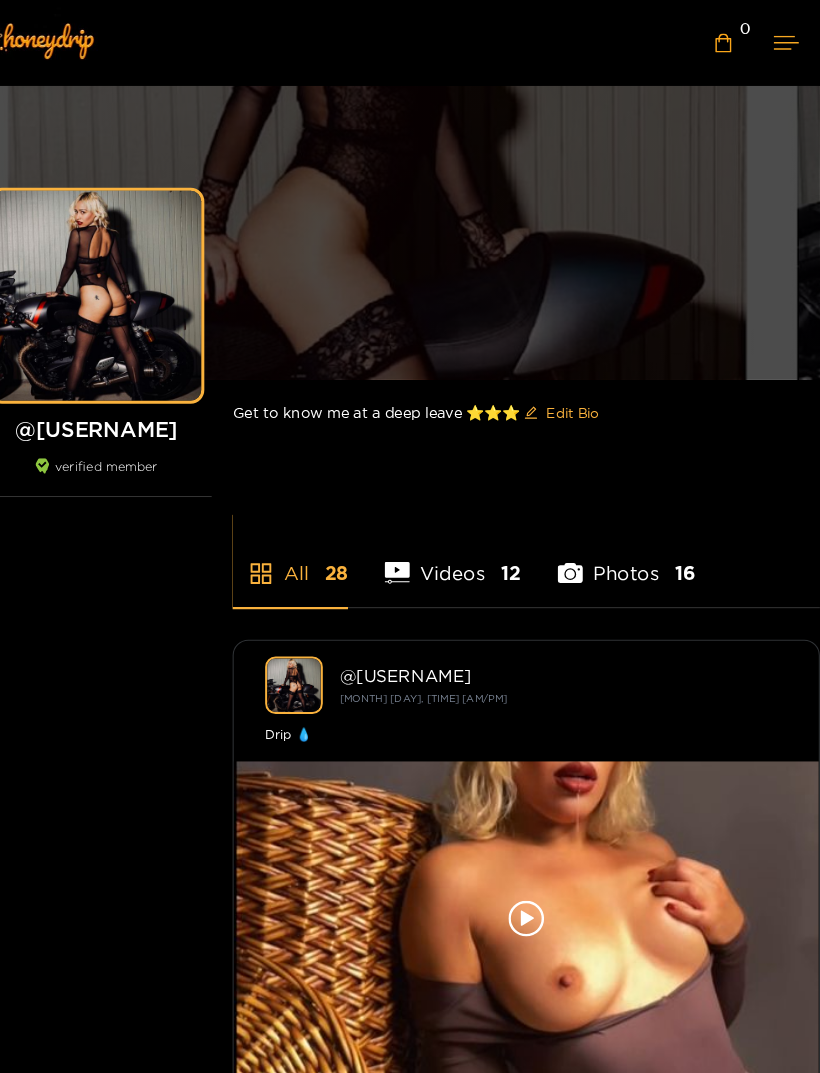 click at bounding box center (788, 40) 